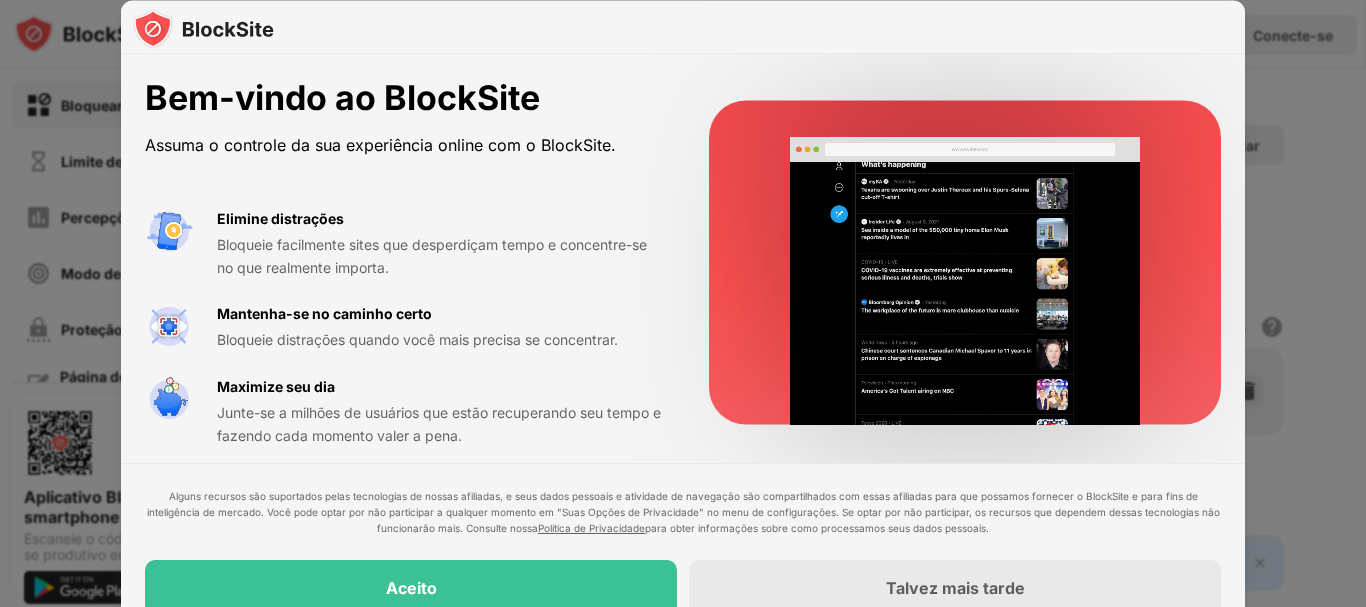 scroll, scrollTop: 0, scrollLeft: 0, axis: both 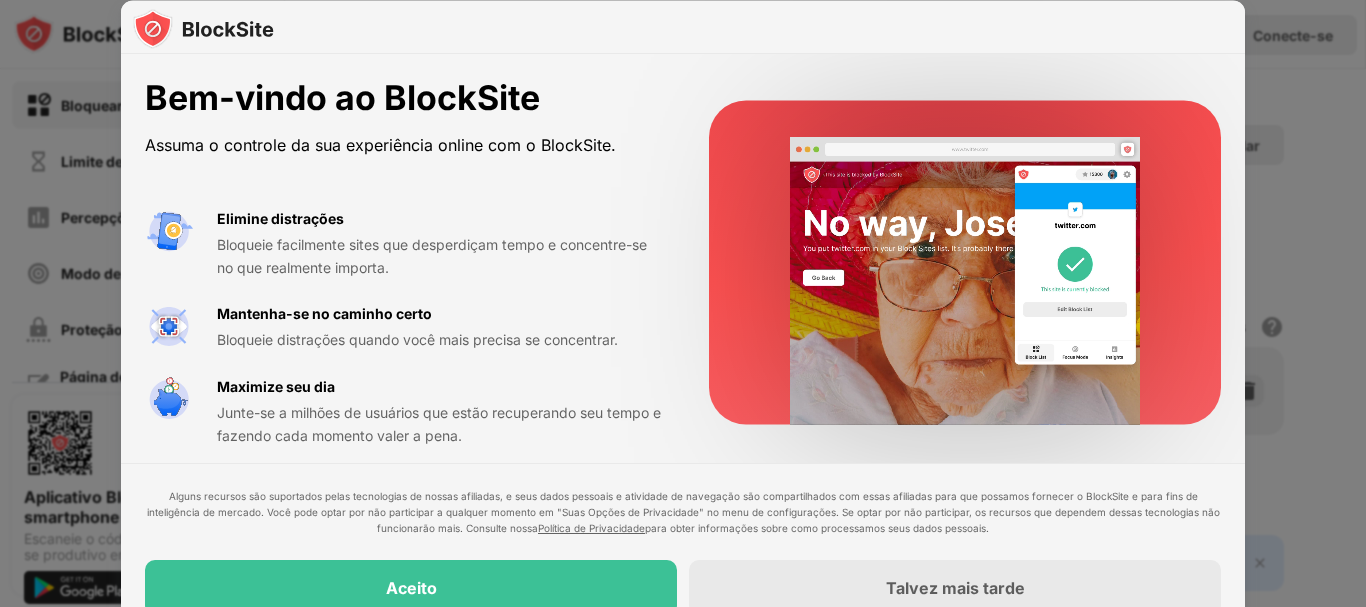 click at bounding box center (683, 303) 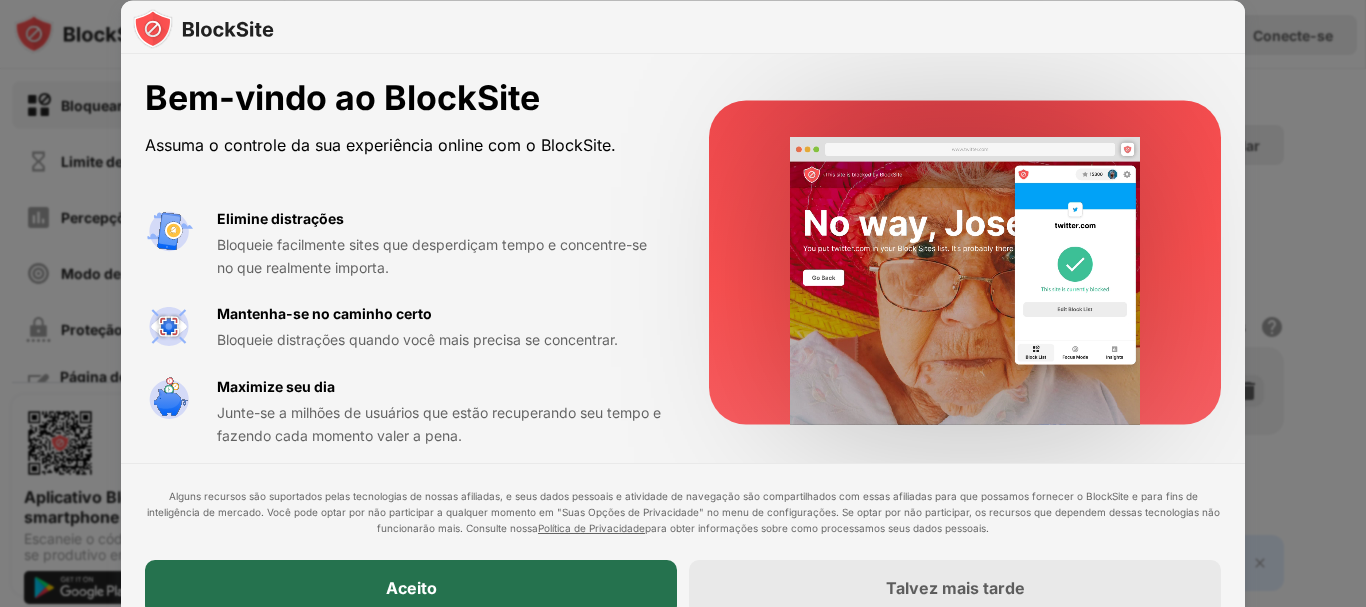 click on "Aceito" at bounding box center [411, 588] 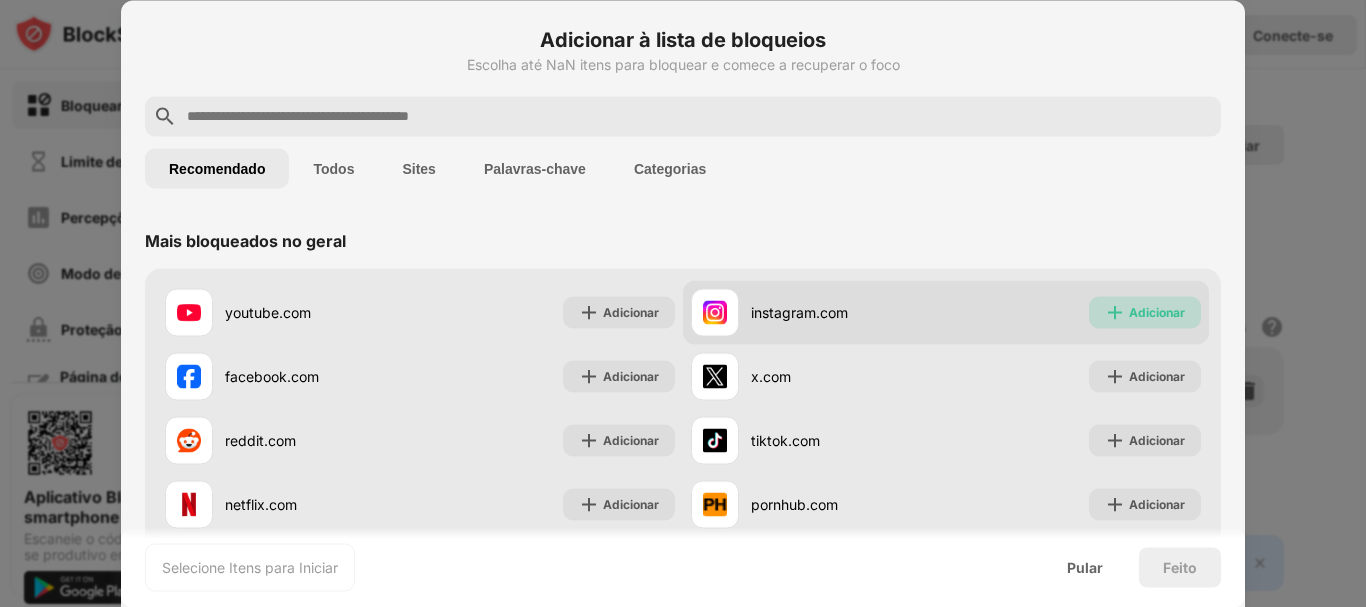 click on "Adicionar" at bounding box center (1157, 311) 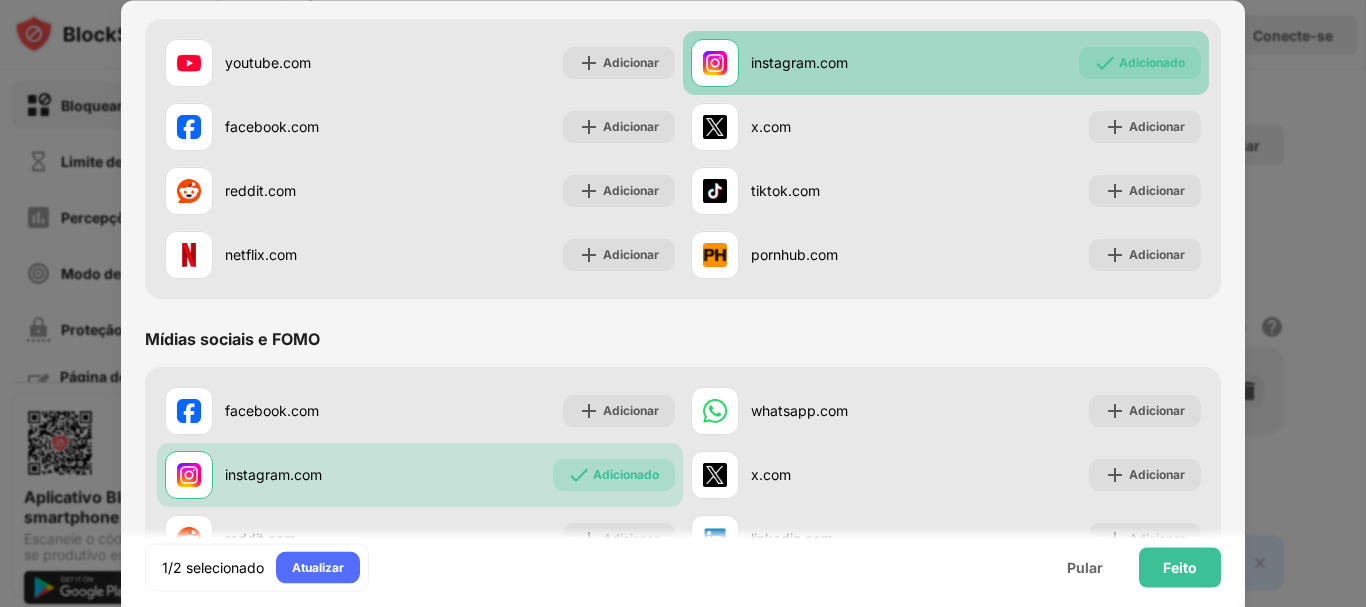 scroll, scrollTop: 271, scrollLeft: 0, axis: vertical 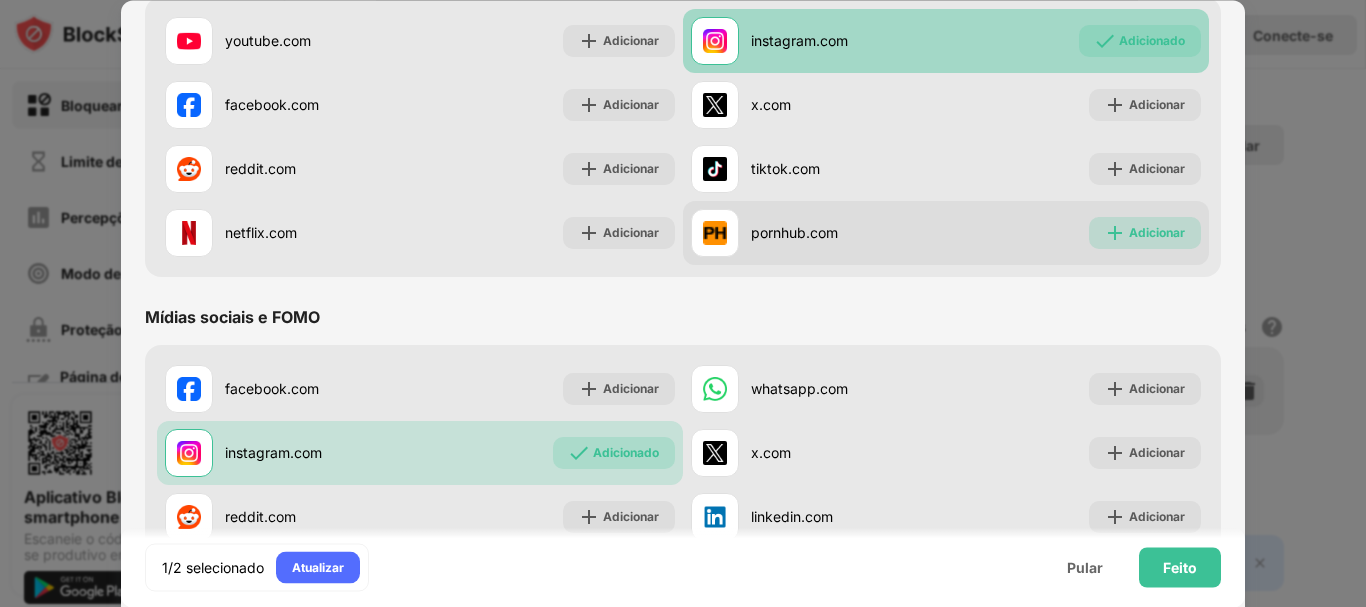 click on "Adicionar" at bounding box center [1157, 232] 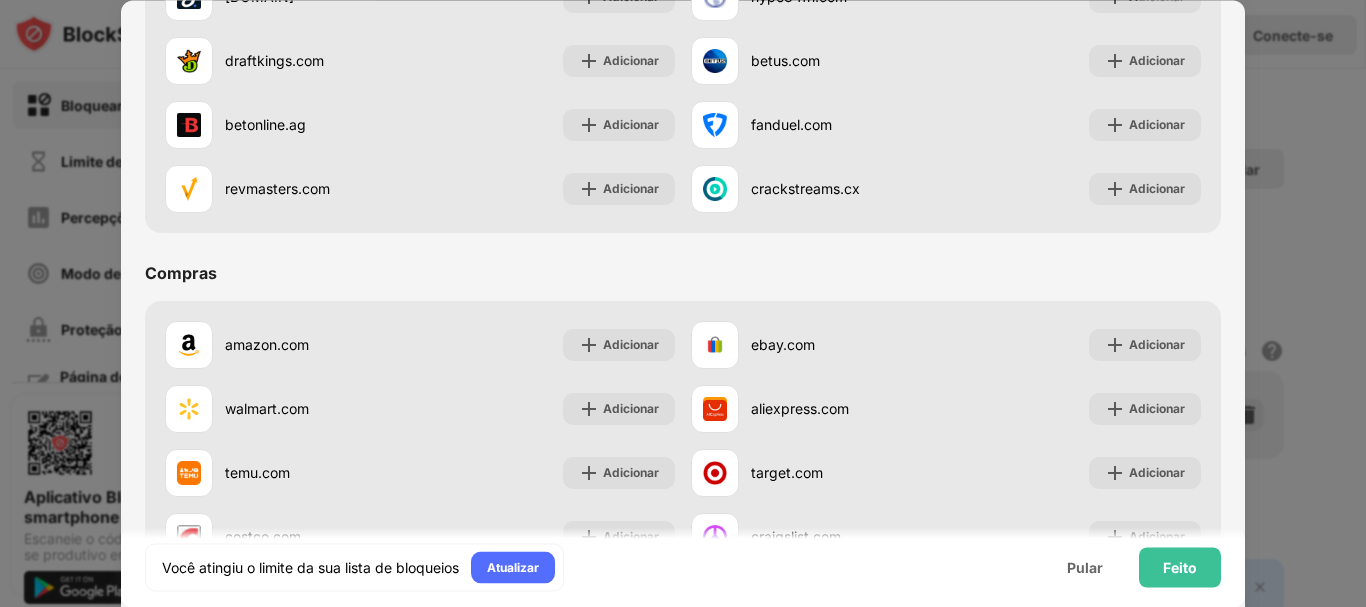 scroll, scrollTop: 2096, scrollLeft: 0, axis: vertical 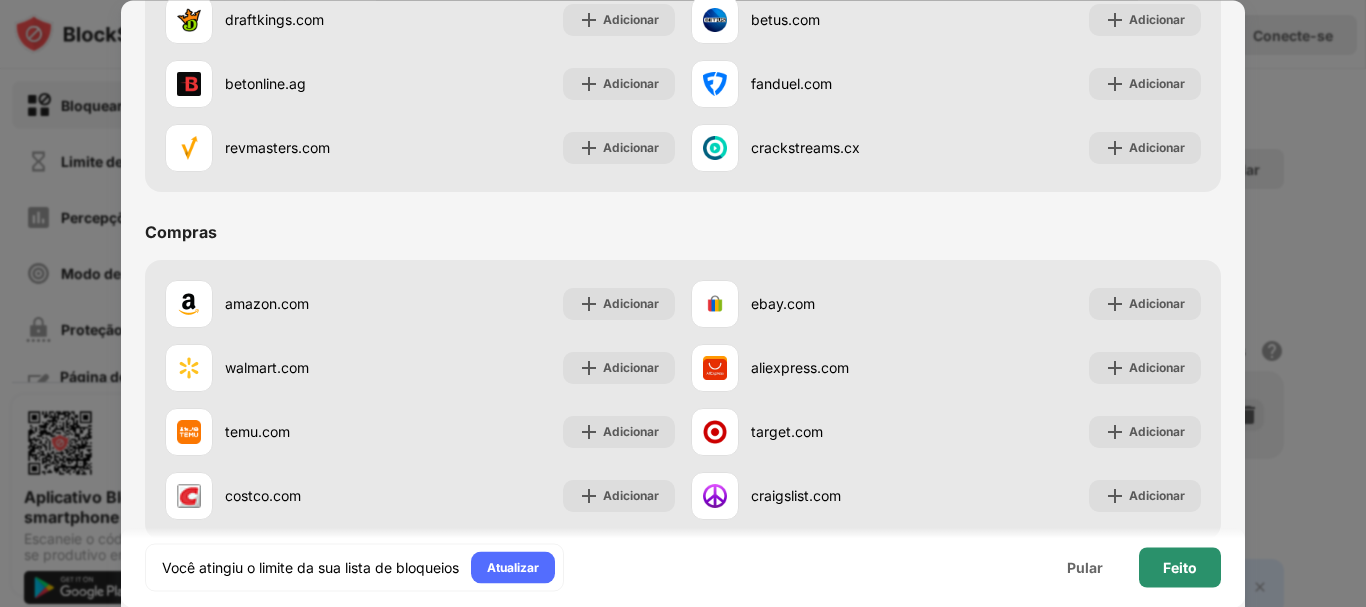 click on "Feito" at bounding box center [1180, 566] 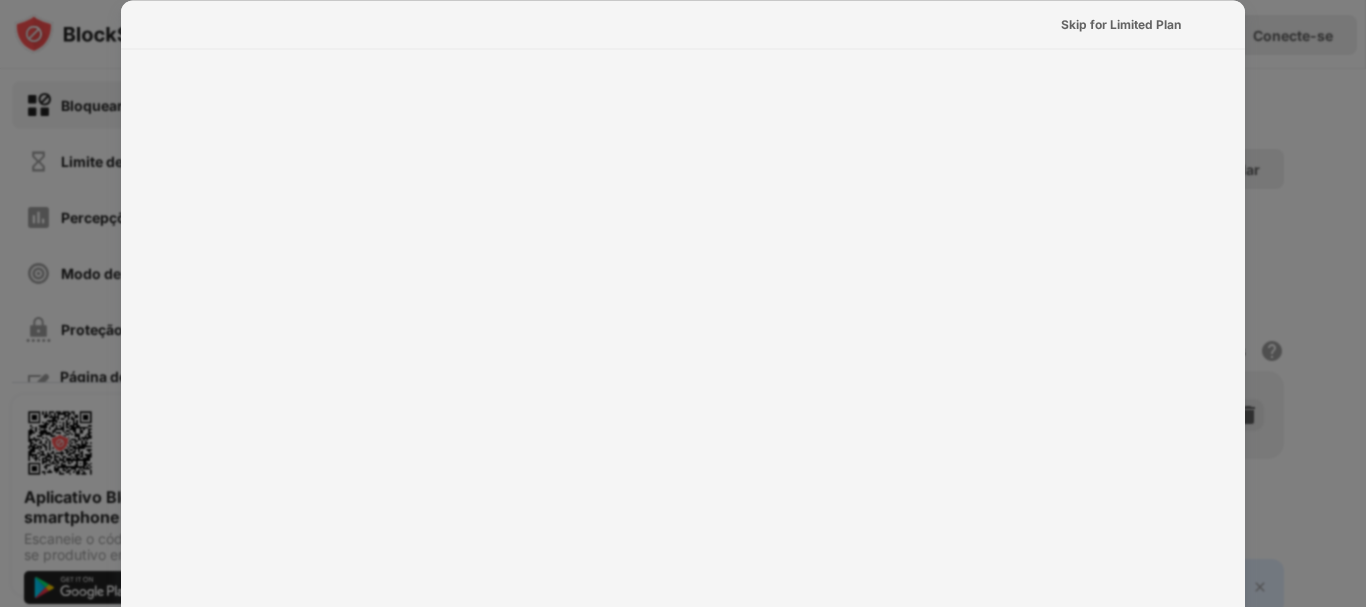 scroll, scrollTop: 0, scrollLeft: 0, axis: both 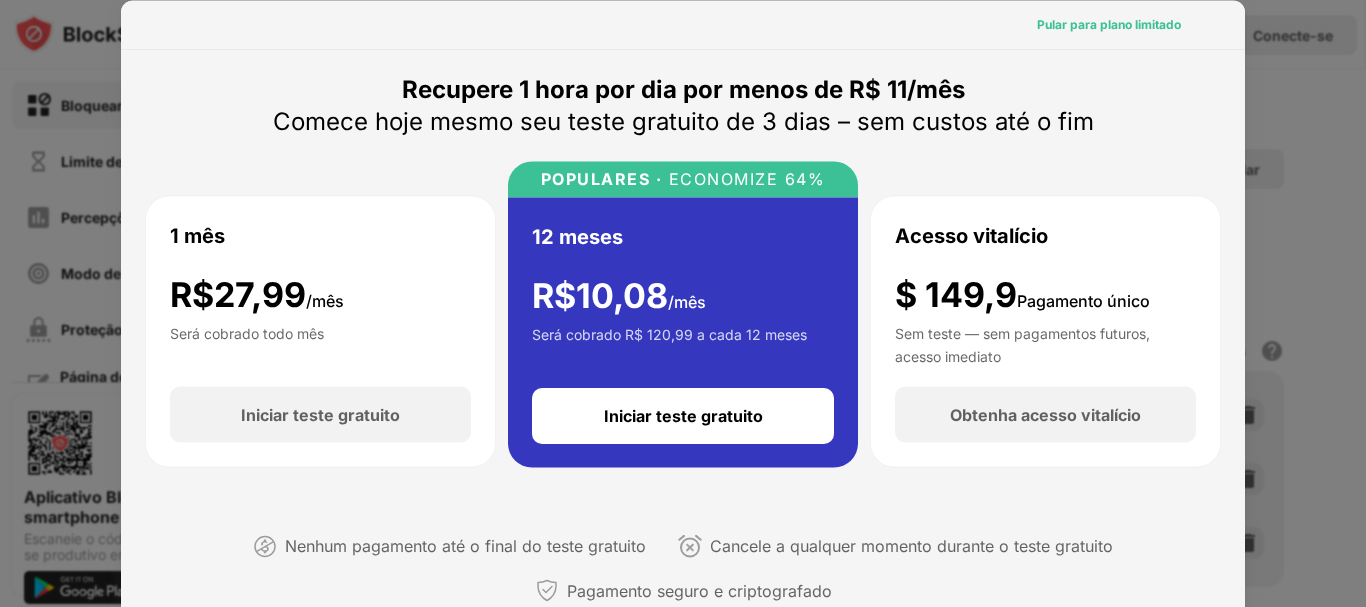 click on "Pular para plano limitado" at bounding box center (1109, 23) 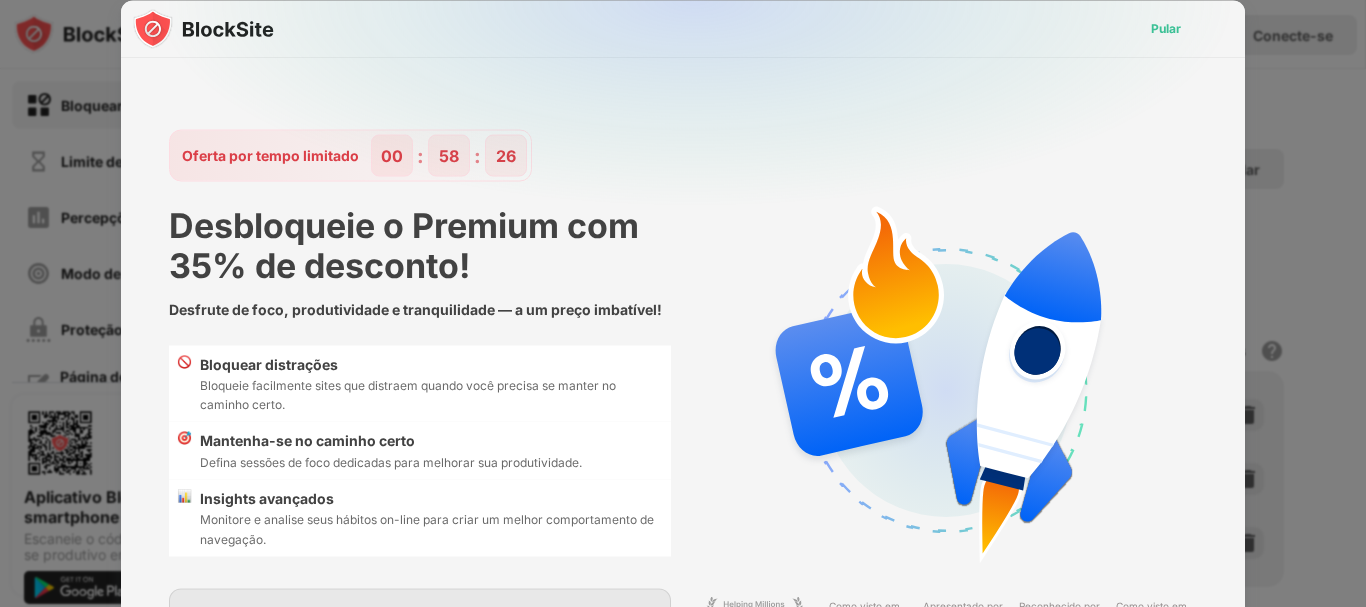 click on "Pular" at bounding box center [1166, 27] 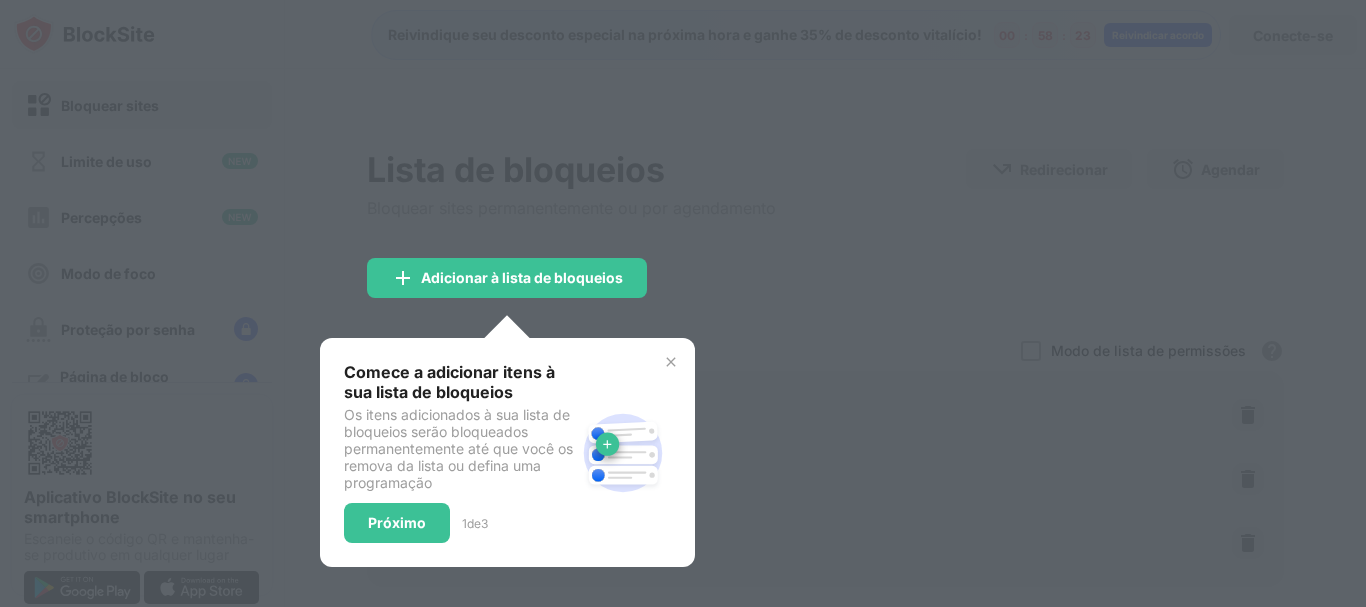 click at bounding box center (671, 362) 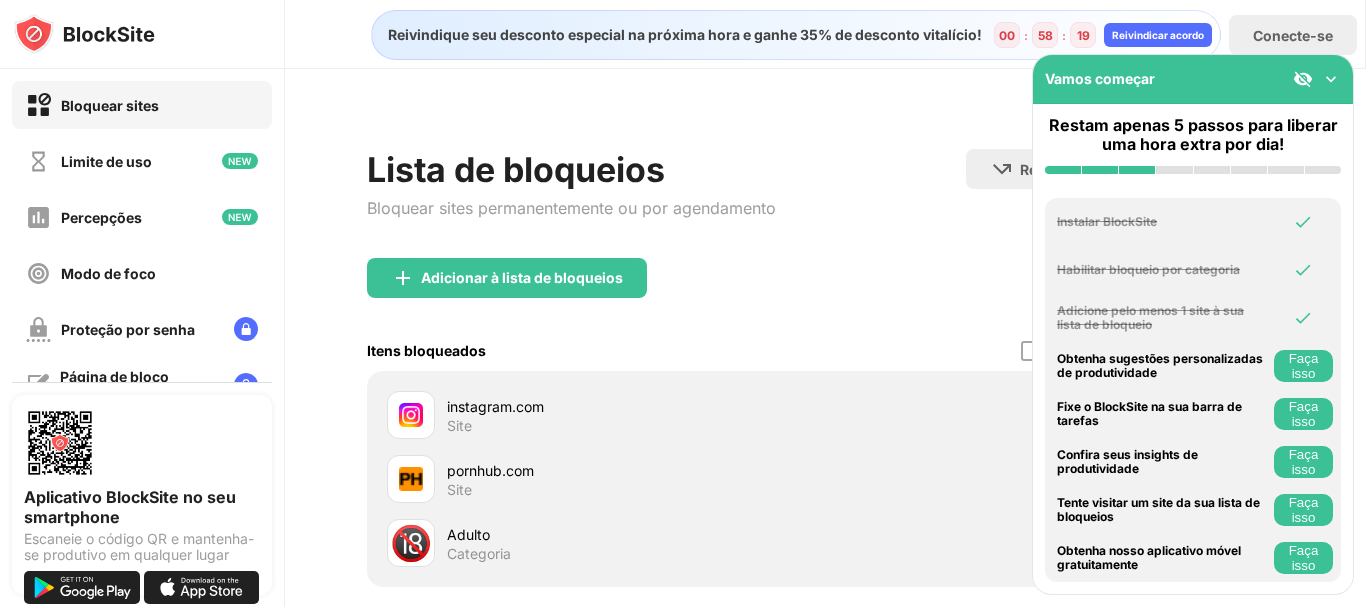 click at bounding box center [1331, 79] 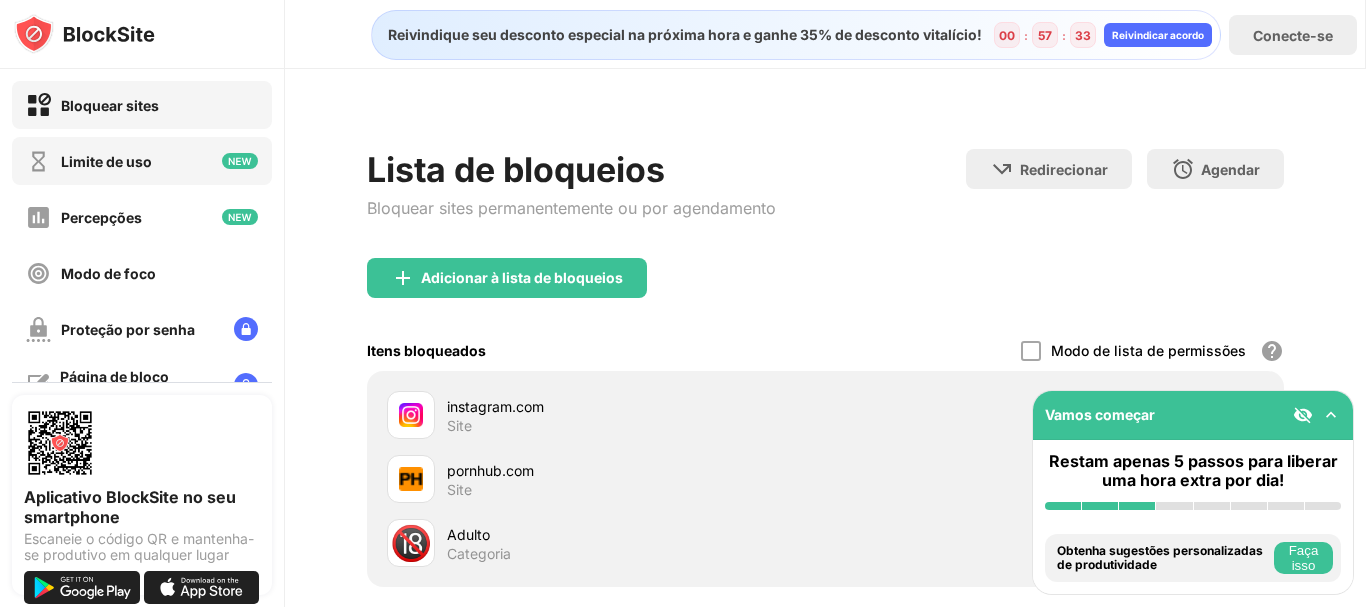 click on "Limite de uso" at bounding box center (142, 161) 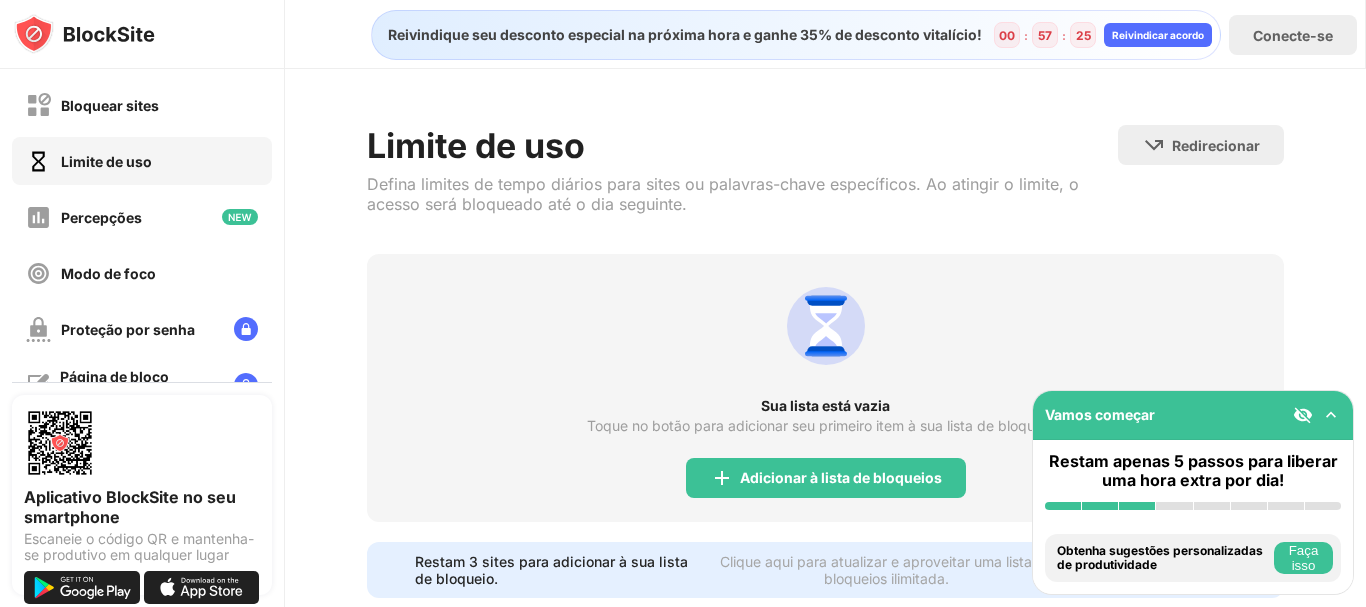 click at bounding box center (1331, 415) 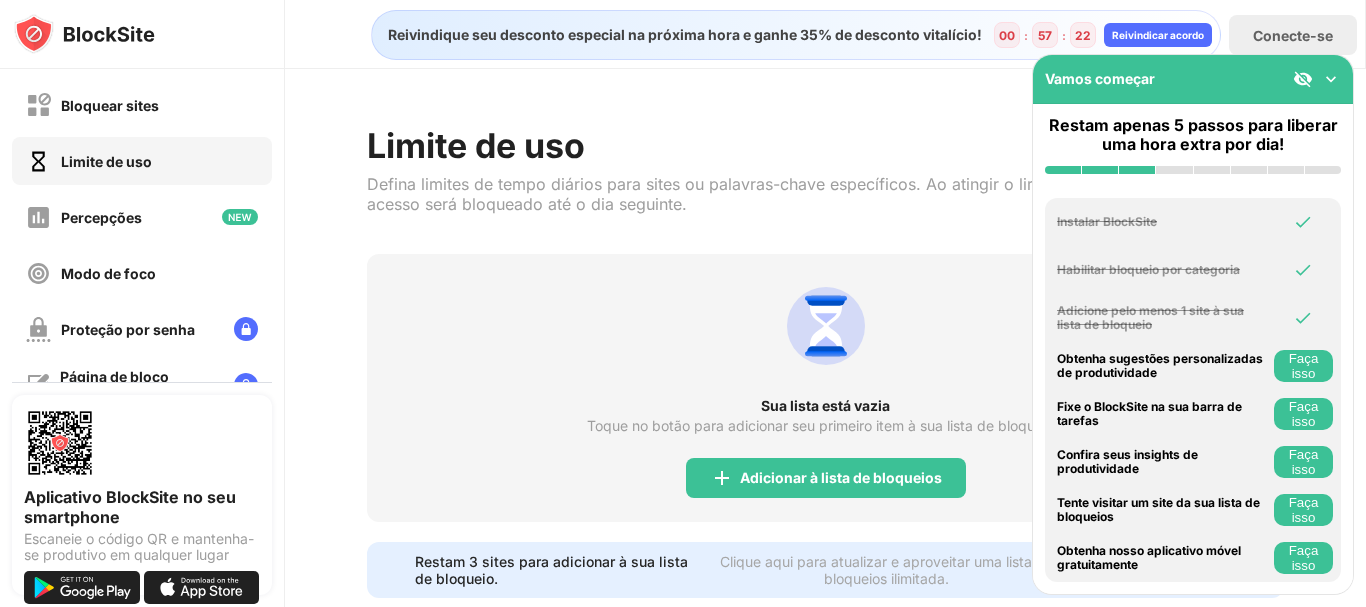 click at bounding box center (1331, 79) 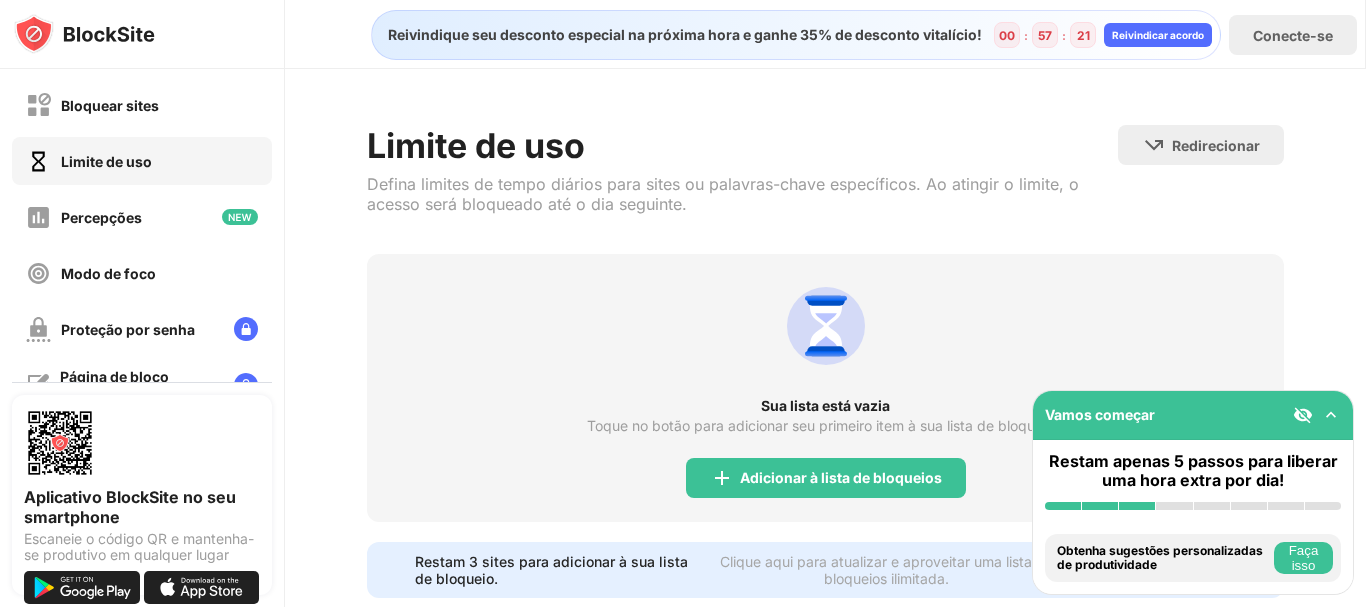 click at bounding box center [1303, 415] 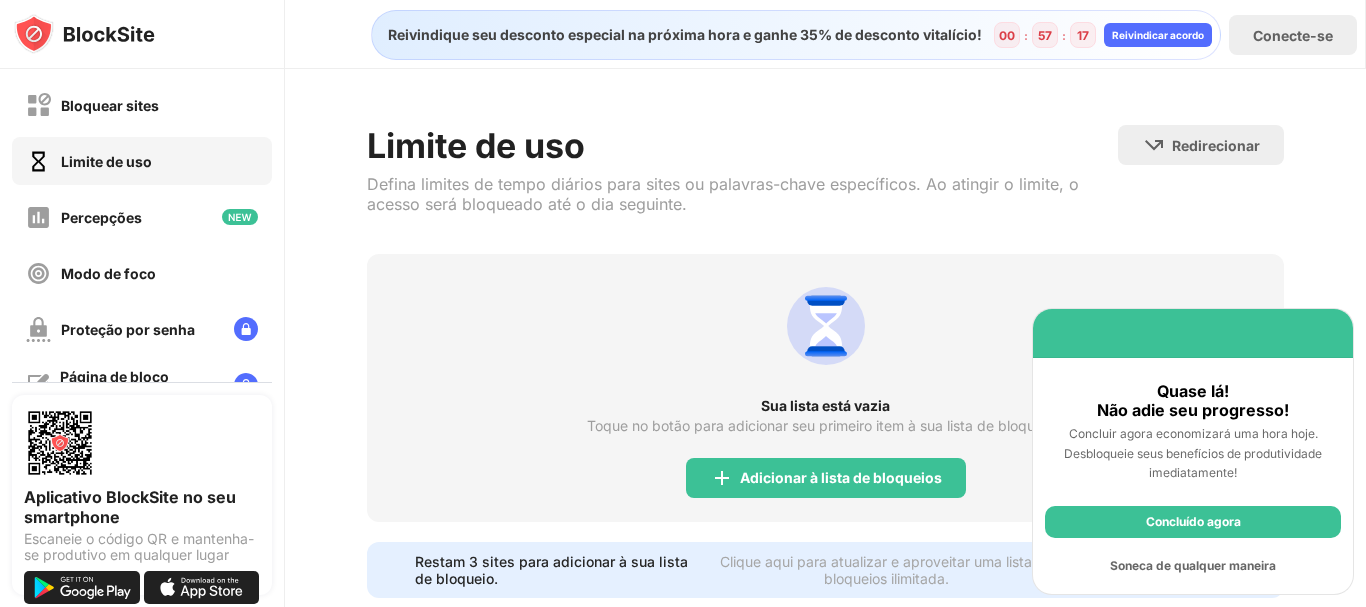 click on "Limite de uso Defina limites de tempo diários para sites ou palavras-chave específicos. Ao atingir o limite, o acesso será bloqueado até o dia seguinte. Redirecionar Escolha um site para ser redirecionado quando o bloqueio estiver ativo Sua lista está vazia Toque no botão para adicionar seu primeiro item à sua lista de bloqueios. Adicionar à lista de bloqueios Restam 3 sites para adicionar à sua lista de bloqueio. Clique aqui para atualizar e aproveitar uma lista de bloqueios ilimitada. Vá sem limites" at bounding box center [825, 361] 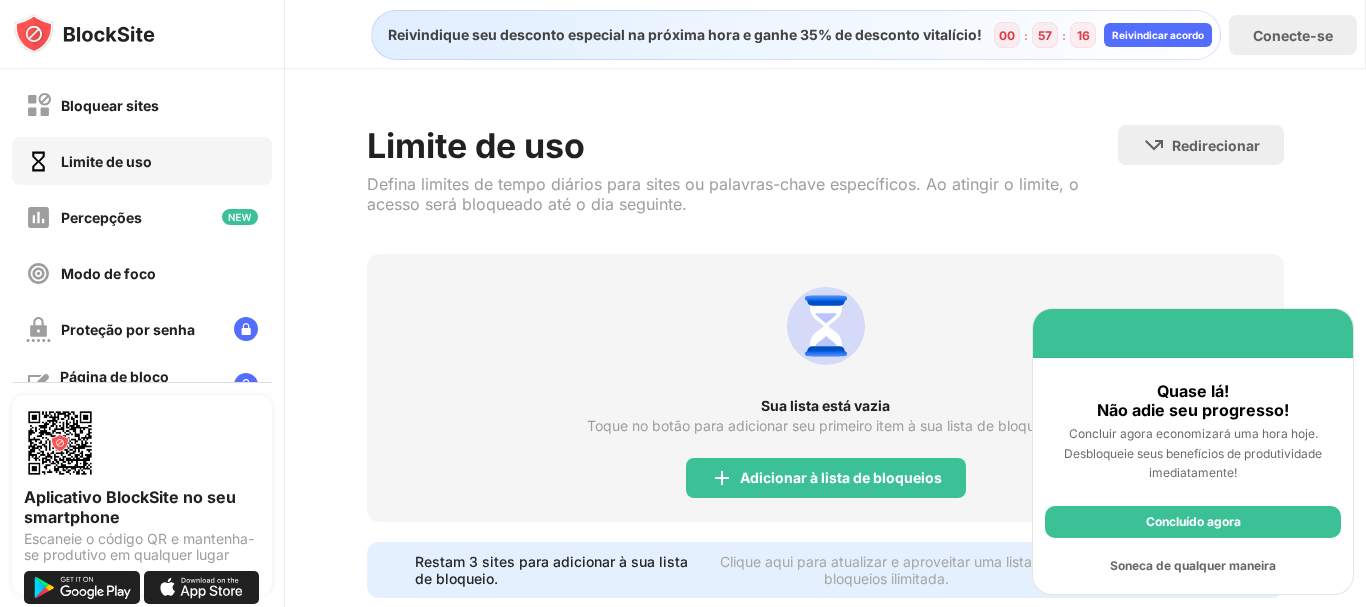 scroll, scrollTop: 62, scrollLeft: 0, axis: vertical 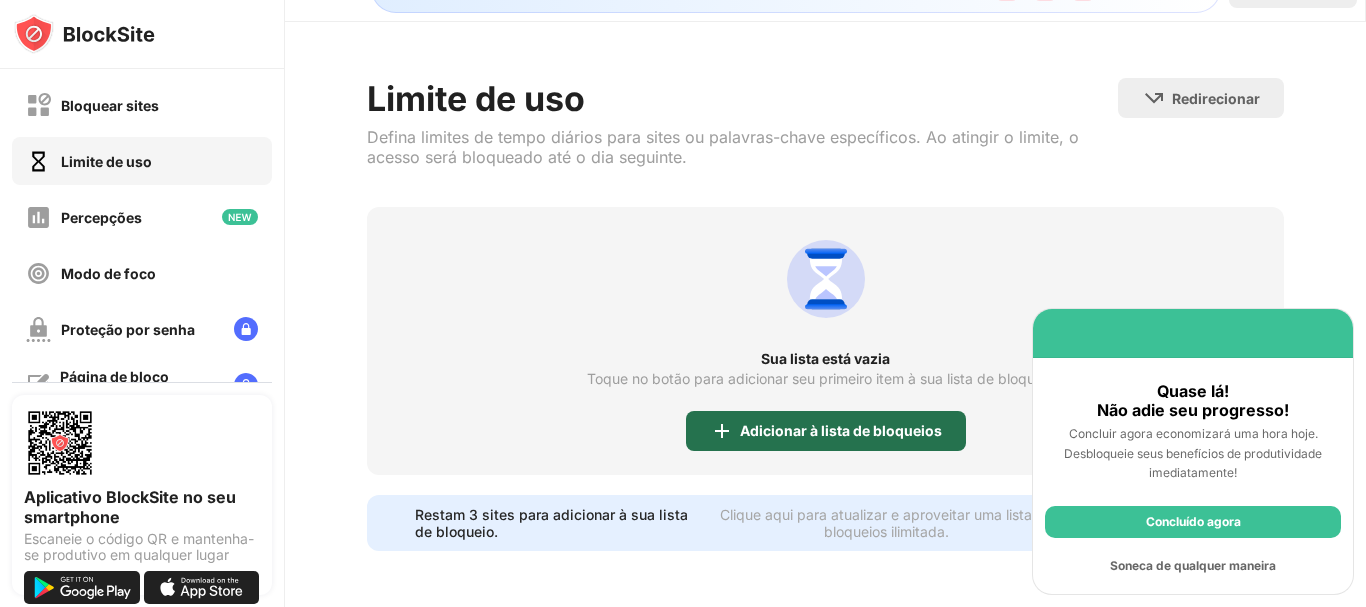 click on "Adicionar à lista de bloqueios" at bounding box center (841, 430) 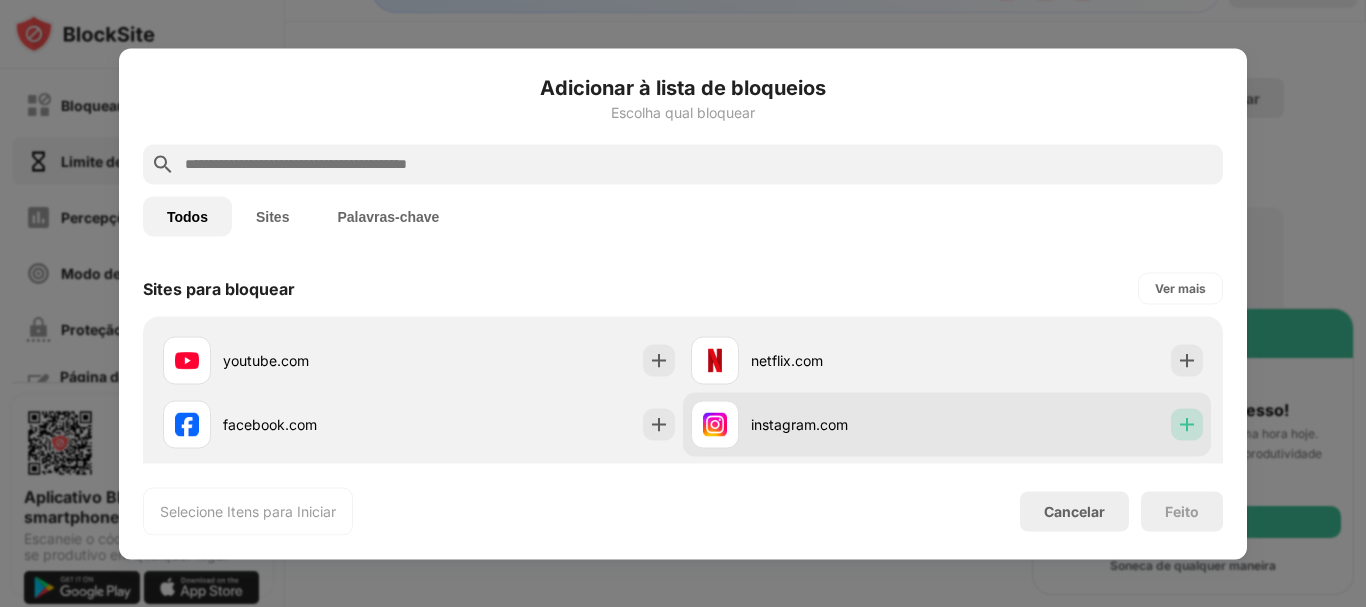click at bounding box center (1187, 424) 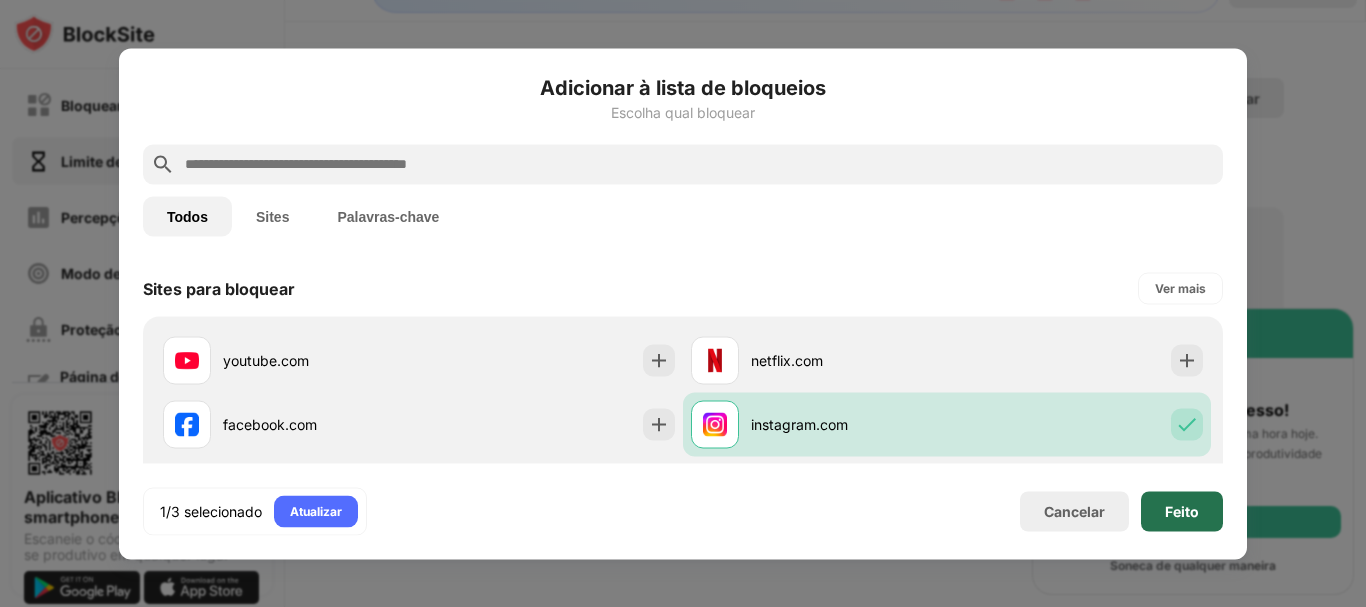 click on "Feito" at bounding box center [1182, 510] 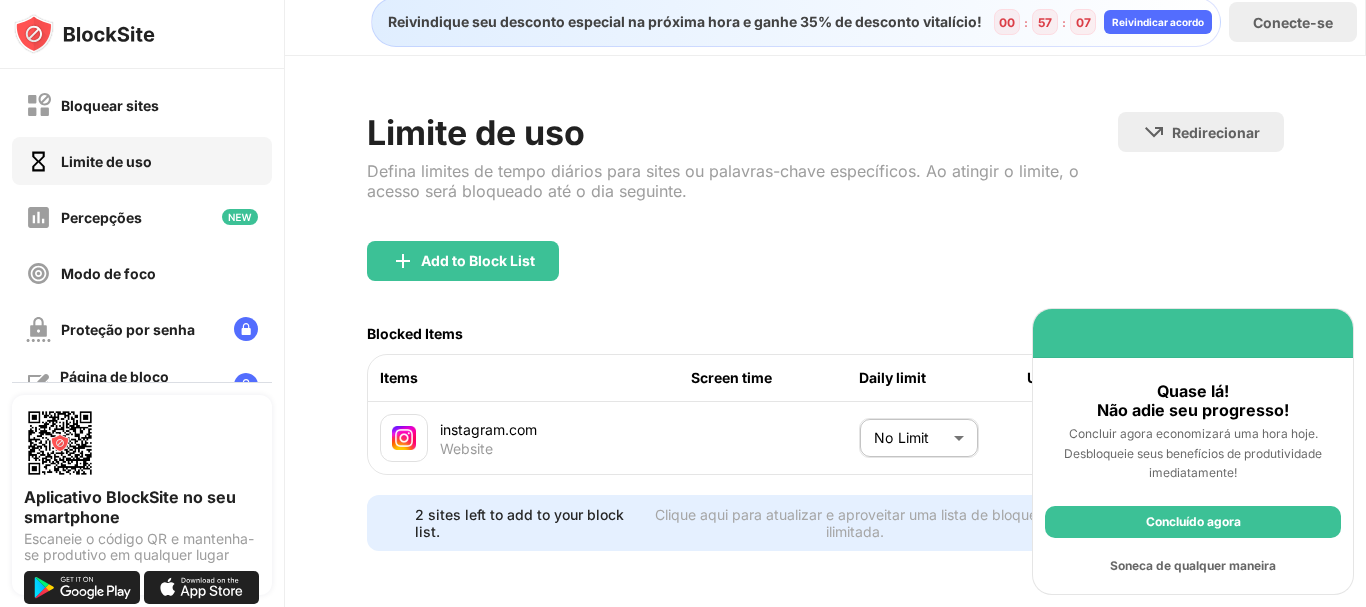 scroll, scrollTop: 36, scrollLeft: 0, axis: vertical 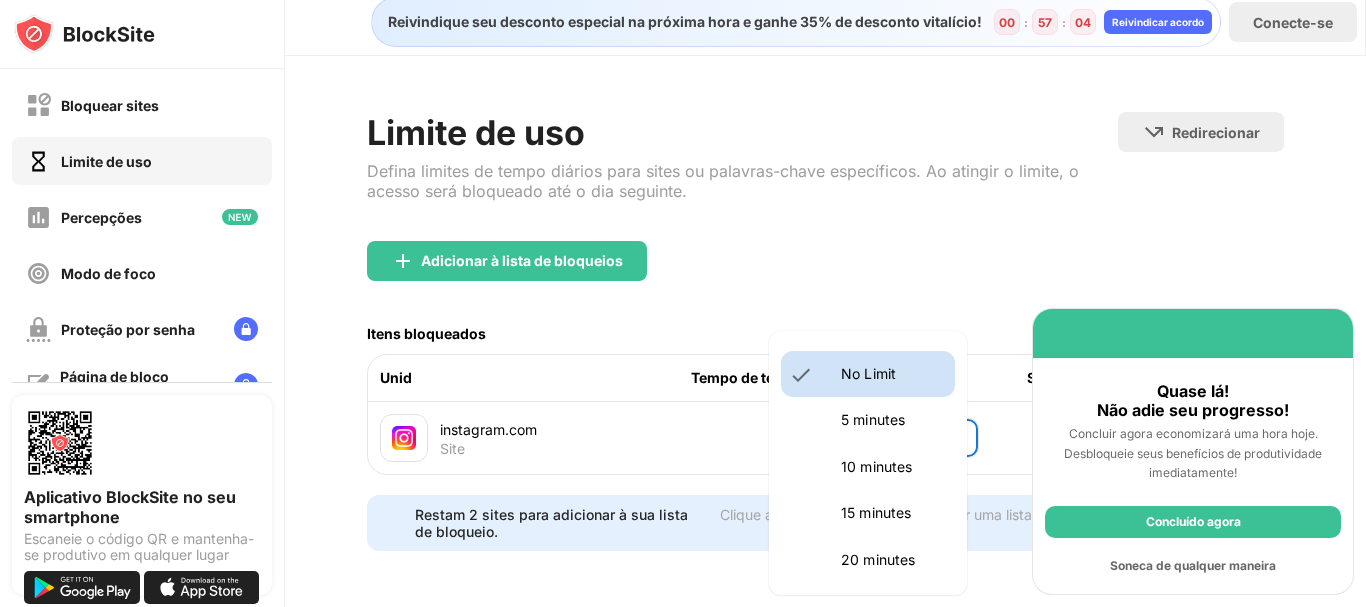 click on "Bloquear sites Limite de uso Percepções Modo de foco Proteção por senha Página de bloco personalizada Configurações Sobre Bloqueio Sincronizar com outros dispositivos Desabilitado Aplicativo BlockSite no seu smartphone Escaneie o código QR e mantenha-se produtivo em qualquer lugar Quase lá!  Não adie seu progresso! Concluir agora economizará uma hora hoje.  Desbloqueie seus benefícios de produtividade imediatamente! Concluído agora Soneca de qualquer maneira Reivindique seu desconto especial na próxima hora e ganhe 35% de desconto vitalício! 00 : 57 : 04 Reivindicar acordo Conecte-se Limite de uso Defina limites de tempo diários para sites ou palavras-chave específicos. Ao atingir o limite, o acesso será bloqueado até o dia seguinte. Redirecionar Escolha um site para ser redirecionado quando o bloqueio estiver ativo Adicionar à lista de bloqueios Itens bloqueados Unid Tempo de tela Limite diário Status de uso instagram.com Site Sem limite ******** ​ Vá sem limites Texto original" at bounding box center (683, 303) 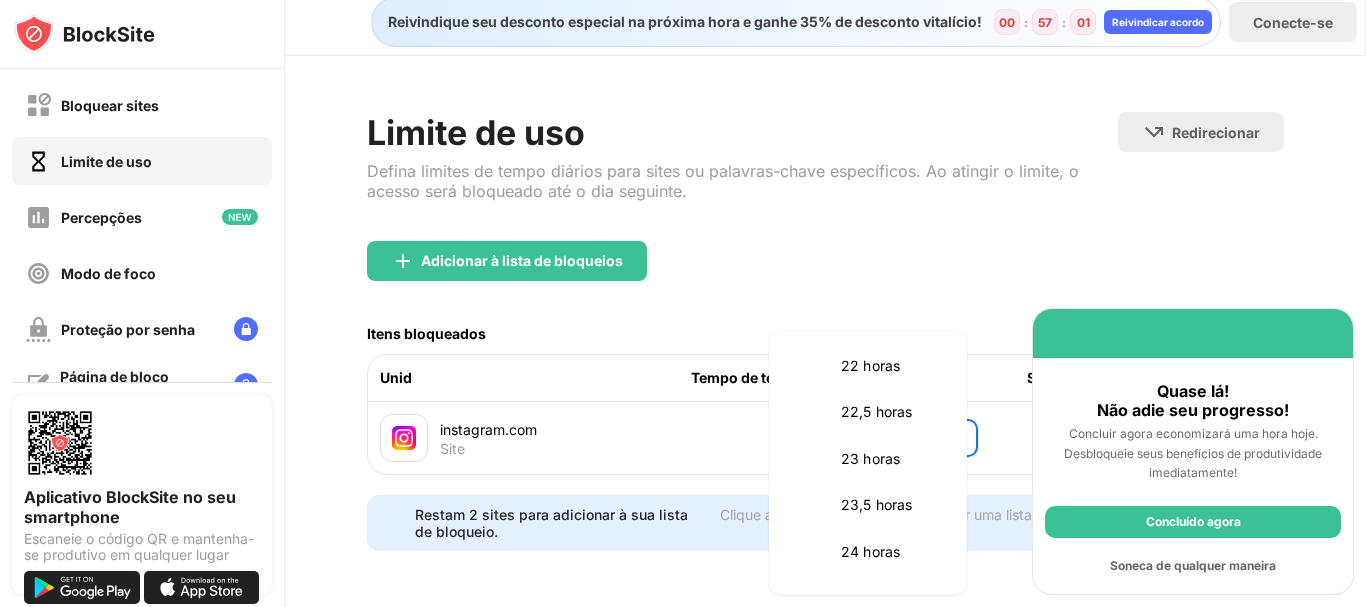 scroll, scrollTop: 0, scrollLeft: 0, axis: both 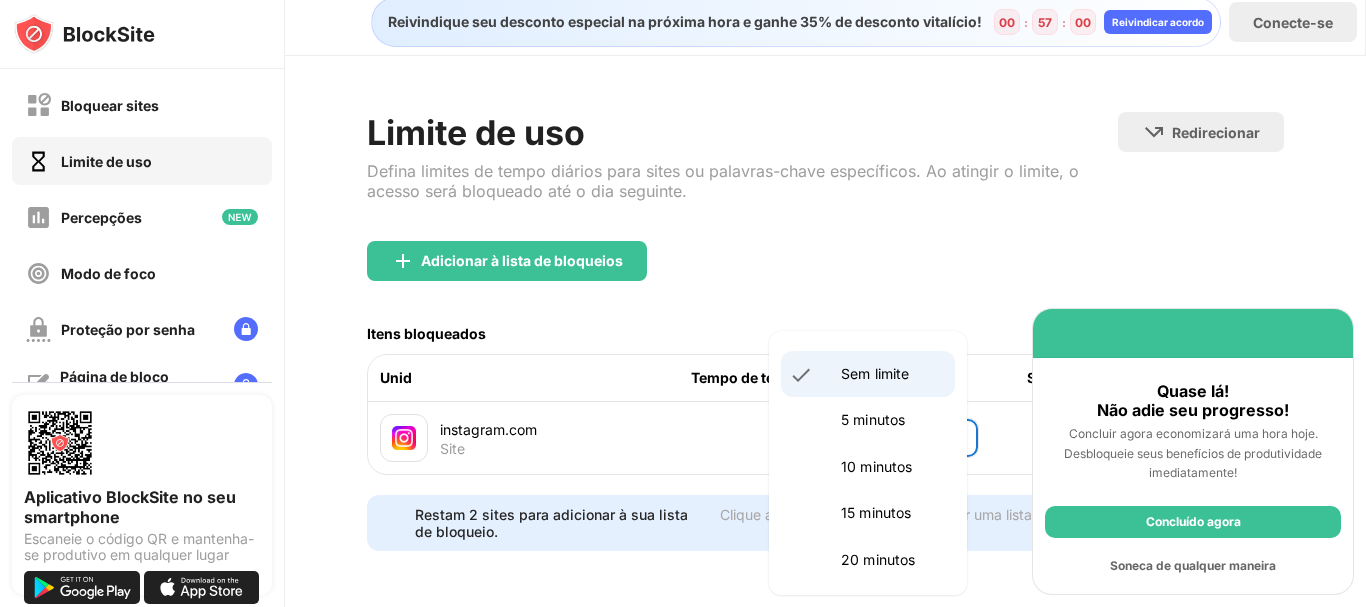 click at bounding box center [683, 303] 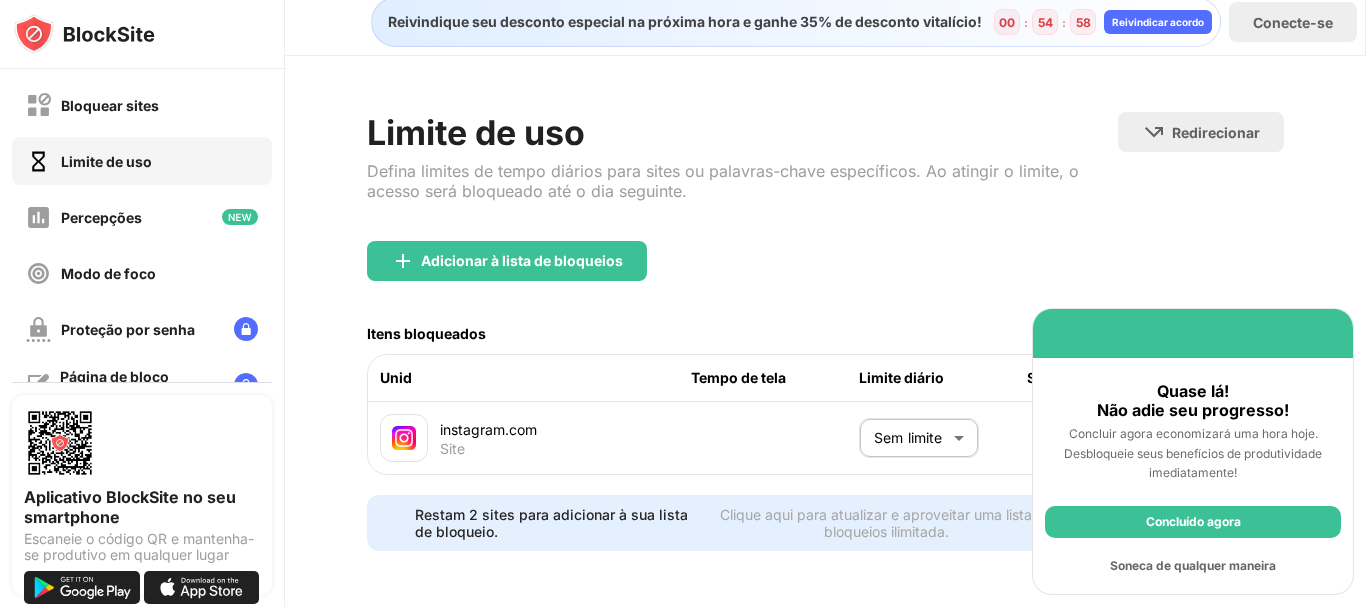click on "Defina limites de tempo diários para sites ou palavras-chave específicos. Ao atingir o limite, o acesso será bloqueado até o dia seguinte." at bounding box center [723, 181] 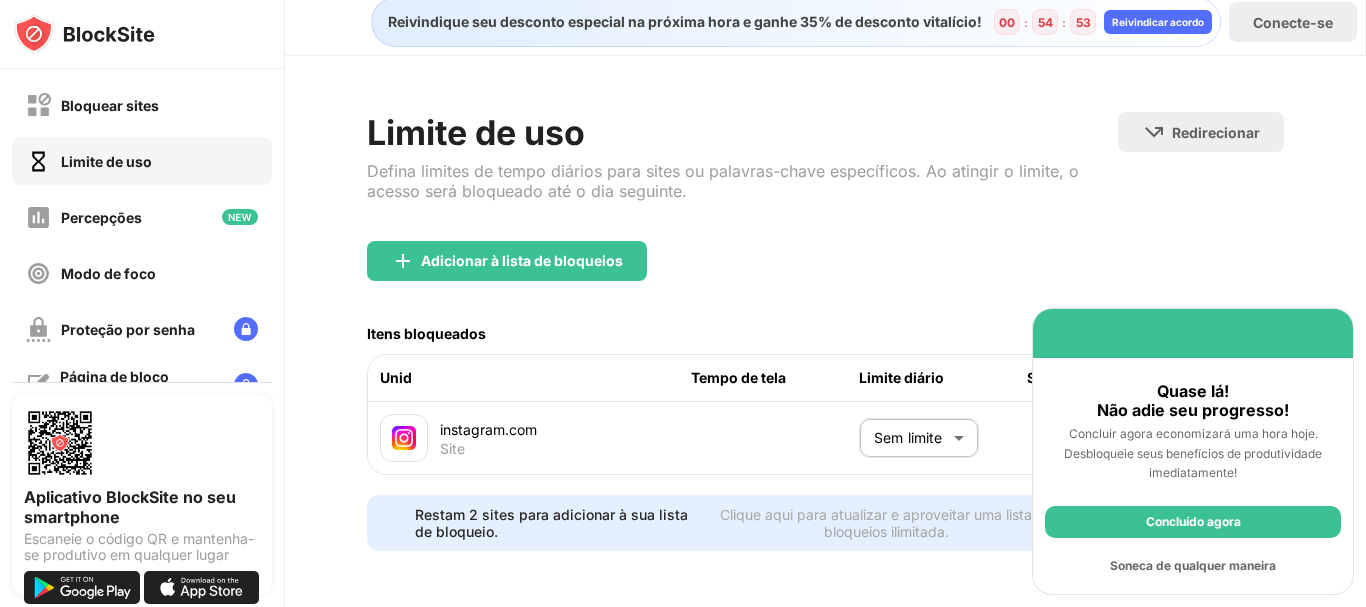click on "Concluído agora" at bounding box center (1193, 522) 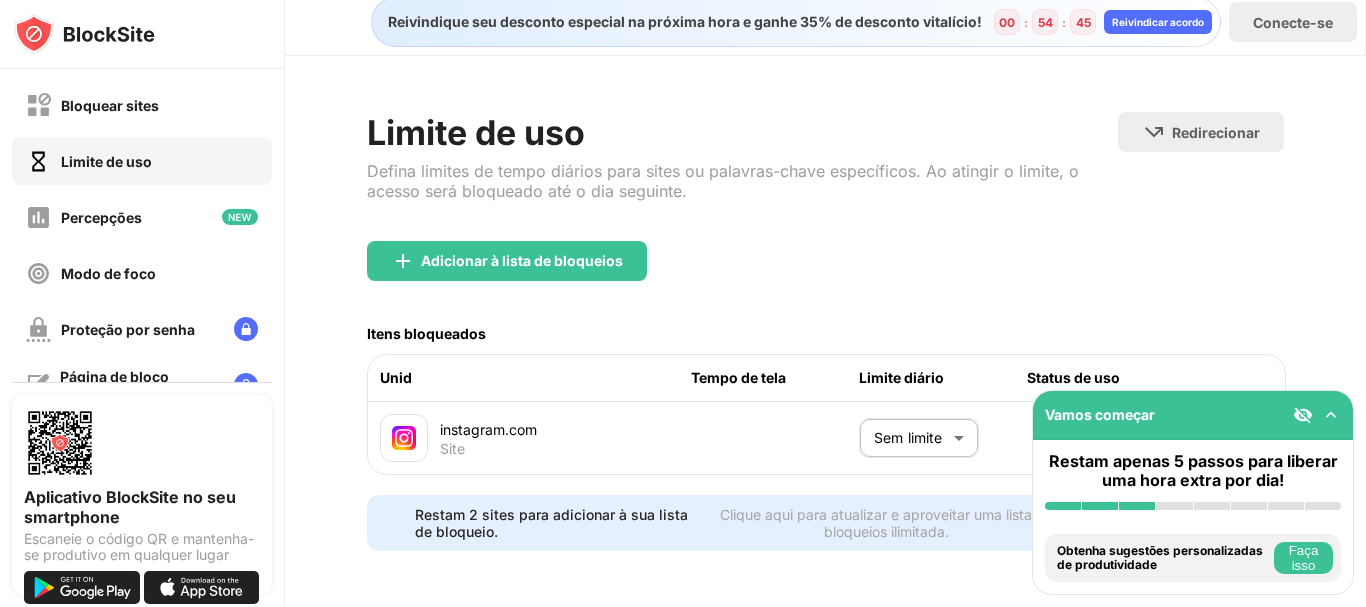 click on "Limite de uso Defina limites de tempo diários para sites ou palavras-chave específicos. Ao atingir o limite, o acesso será bloqueado até o dia seguinte. Redirecionar Escolha um site para ser redirecionado quando o bloqueio estiver ativo Adicionar à lista de bloqueios Itens bloqueados Unid Tempo de tela Limite diário Status de uso instagram.com Site Sem limite ******** ​ Restam 2 sites para adicionar à sua lista de bloqueio. Clique aqui para atualizar e aproveitar uma lista de bloqueios ilimitada. Vá sem limites" at bounding box center [825, 331] 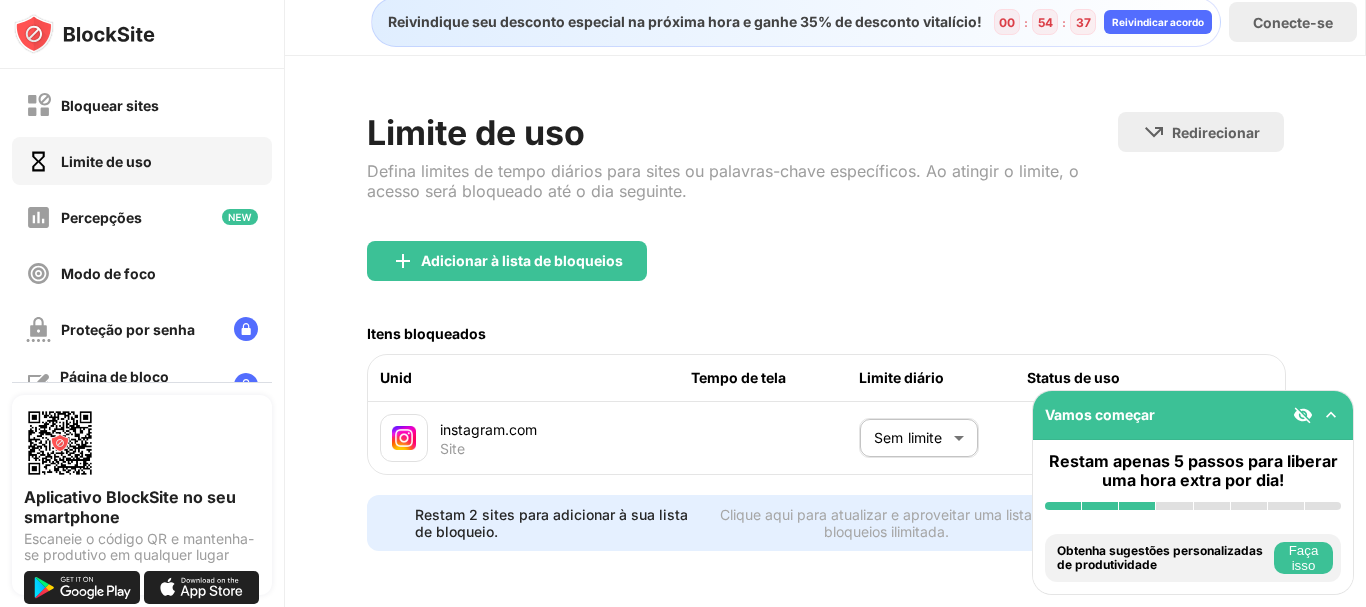 click at bounding box center (1303, 415) 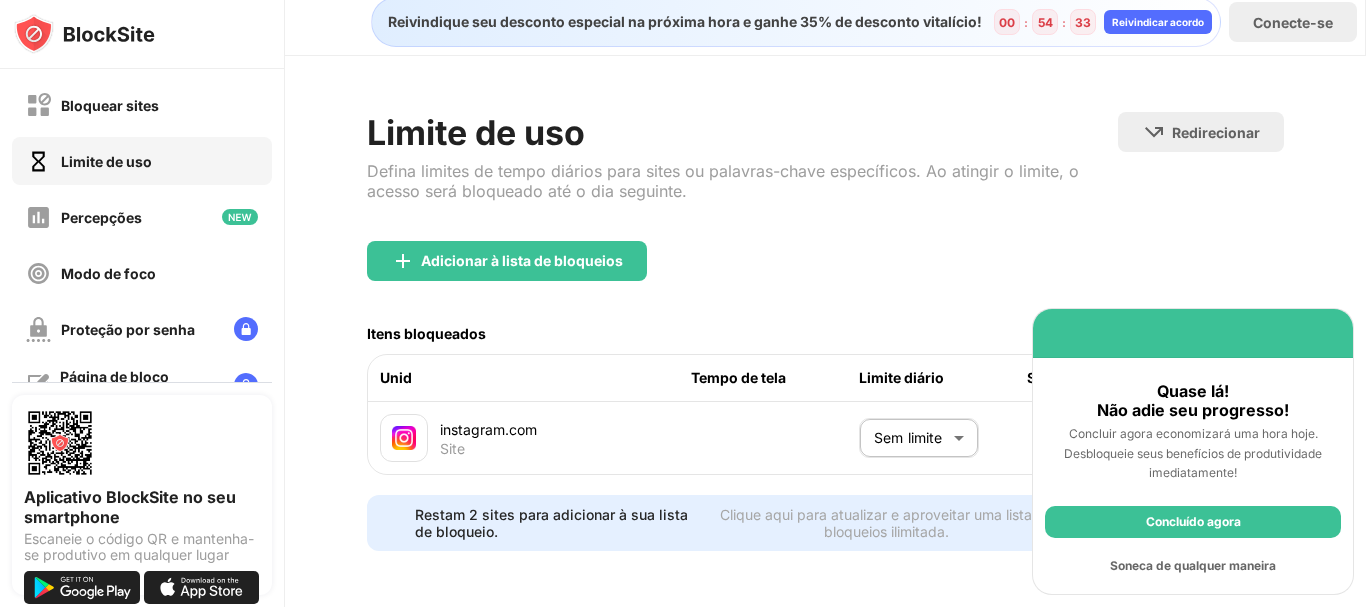 click on "Soneca de qualquer maneira" at bounding box center [1193, 565] 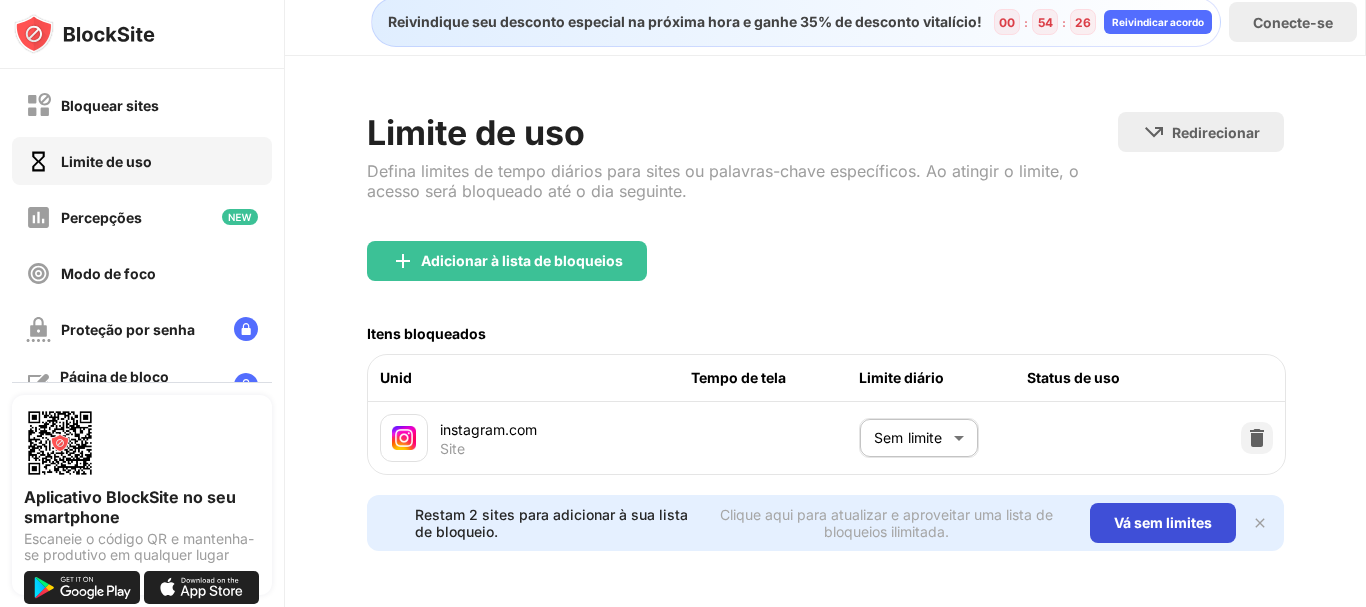 click on "Vá sem limites" at bounding box center (1163, 522) 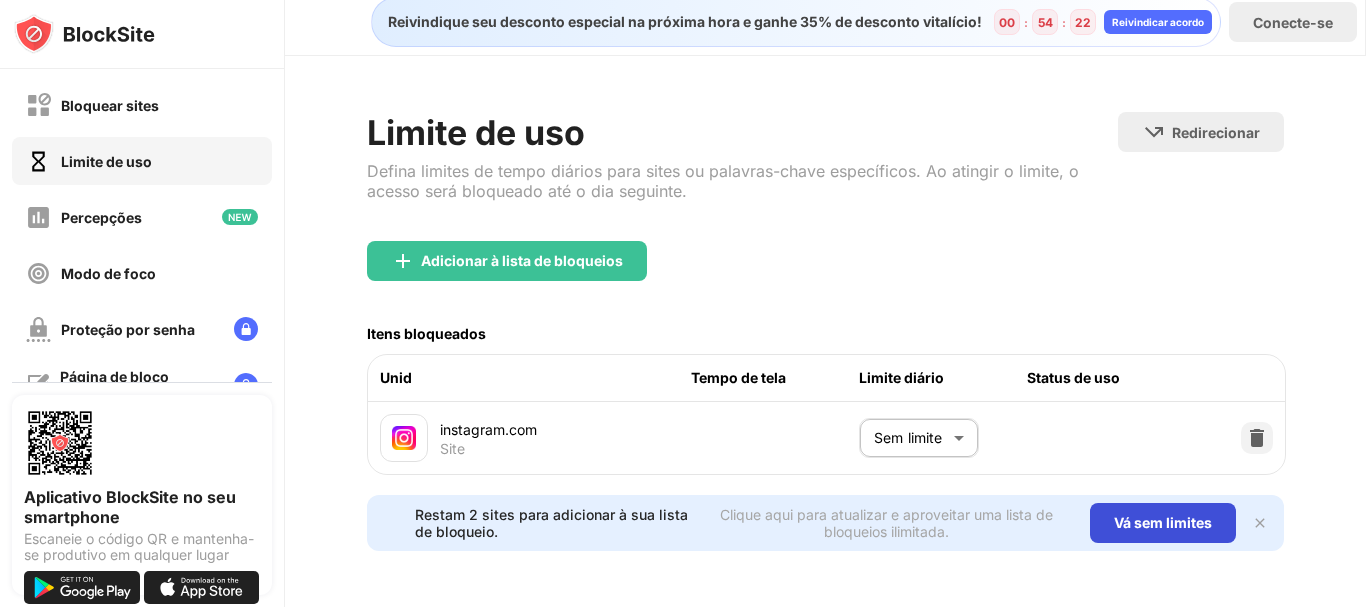click on "Vá sem limites" at bounding box center [1163, 523] 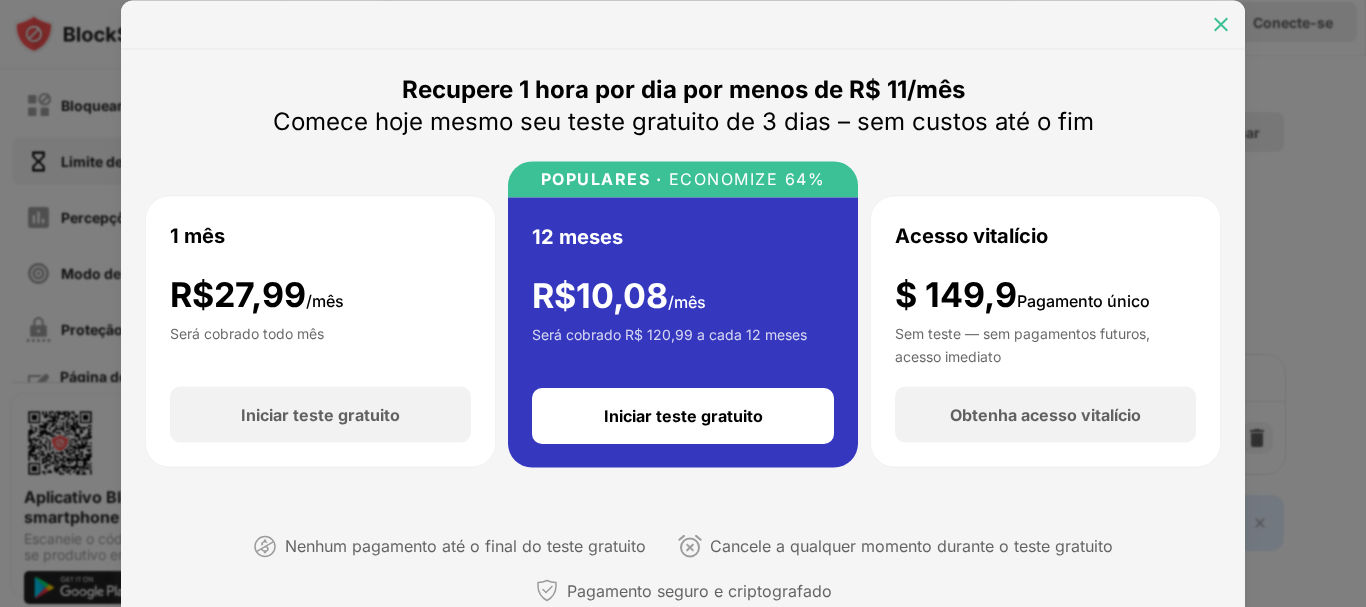 click at bounding box center [1221, 24] 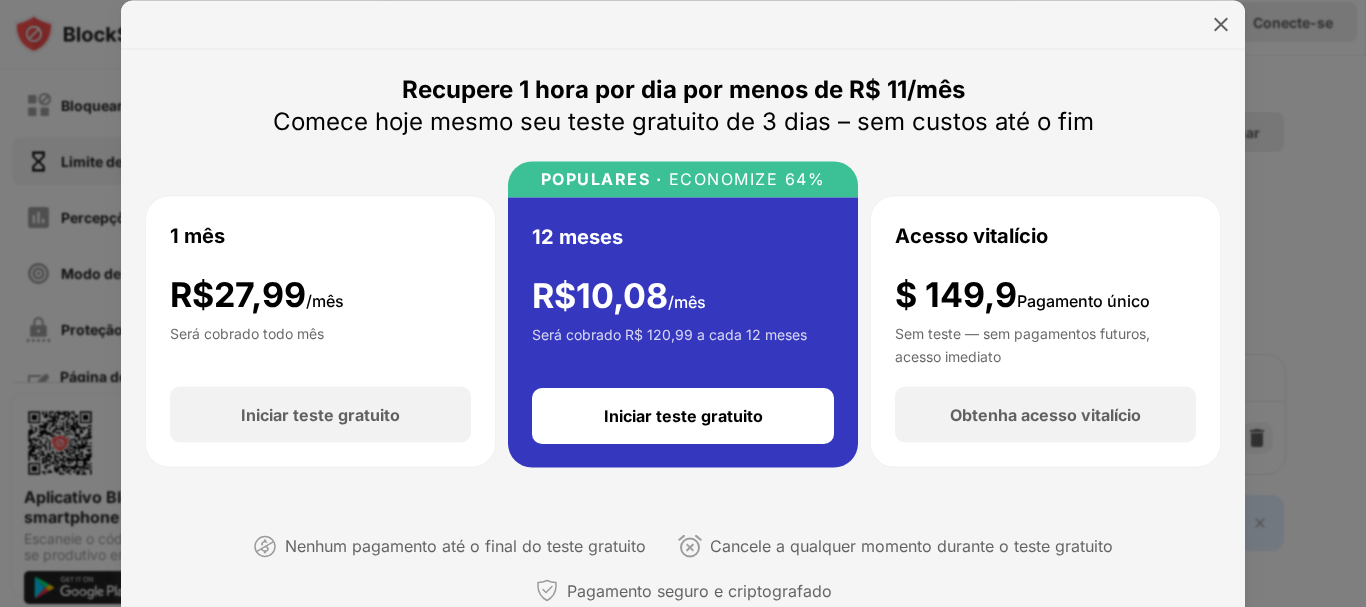 click at bounding box center [1221, 24] 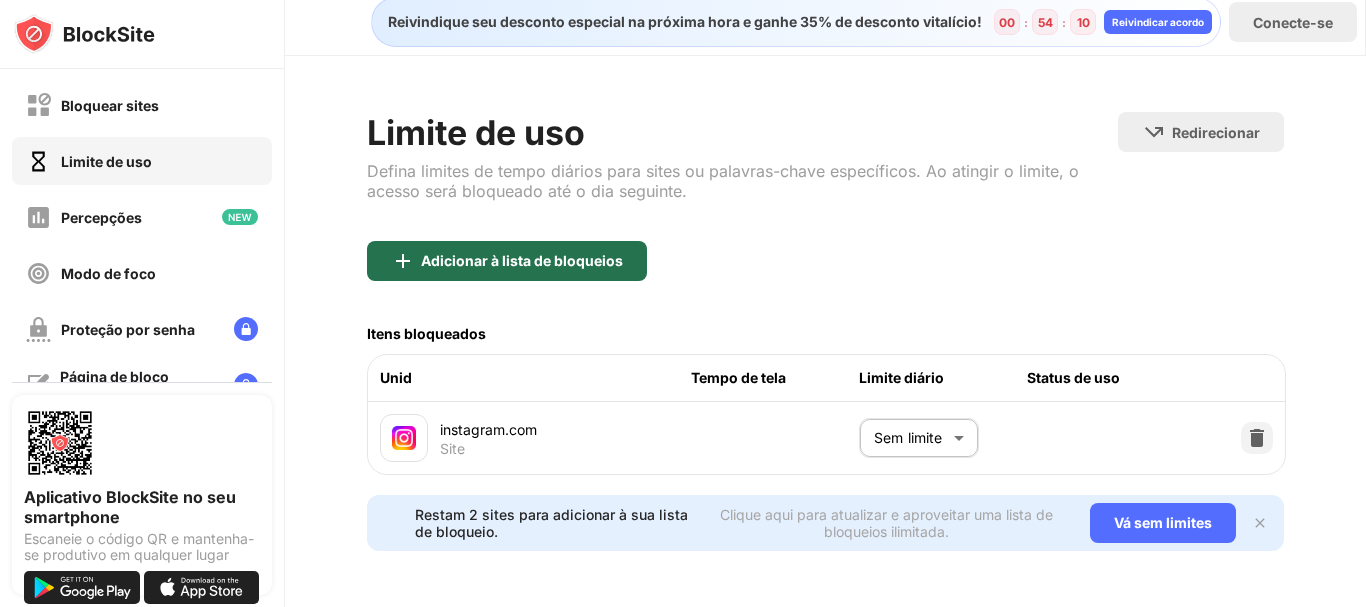 click on "Adicionar à lista de bloqueios" at bounding box center [507, 261] 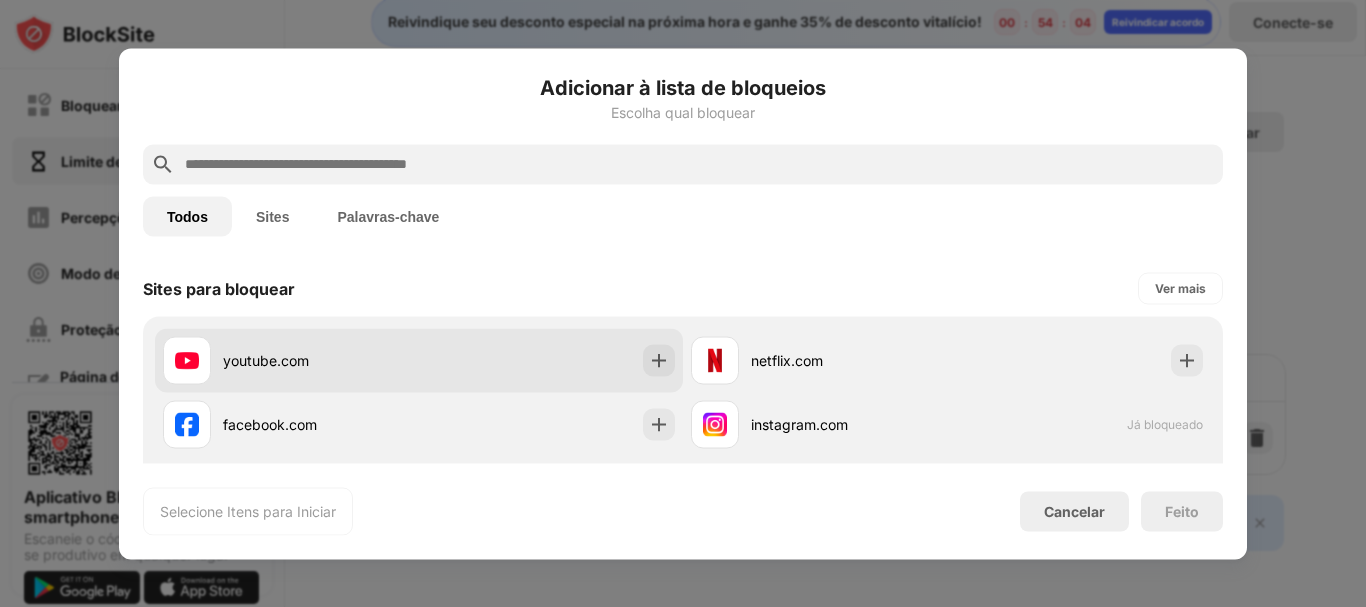 click on "youtube.com" at bounding box center [266, 360] 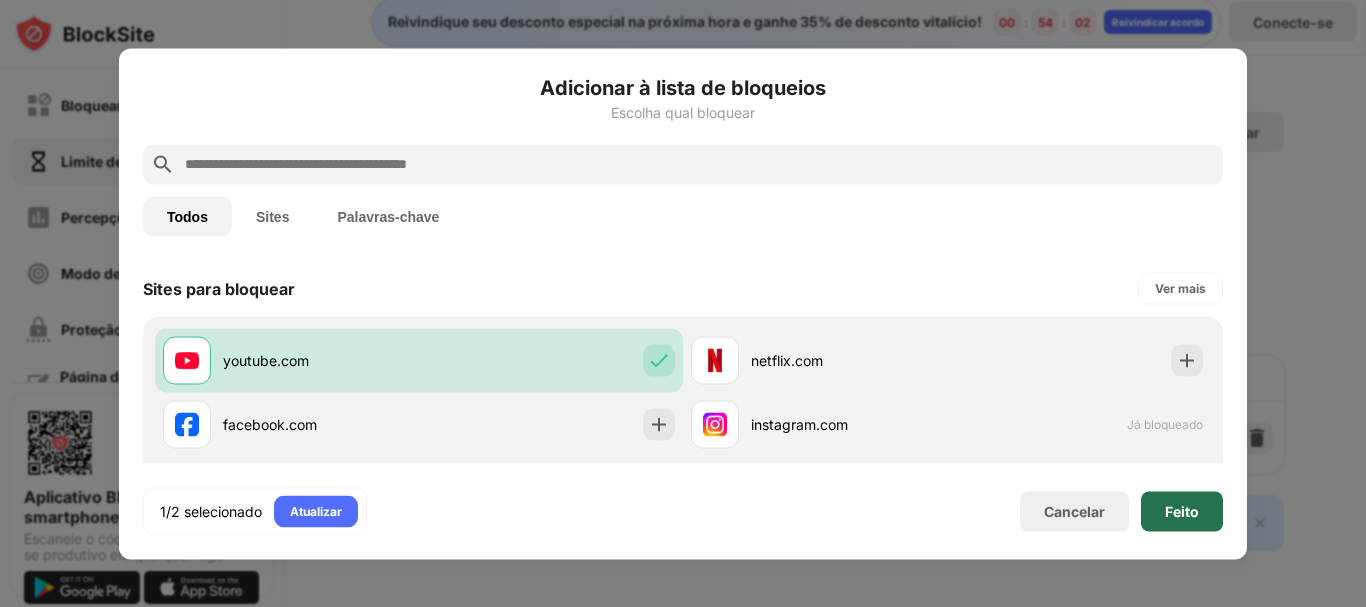 click on "Feito" at bounding box center (1182, 510) 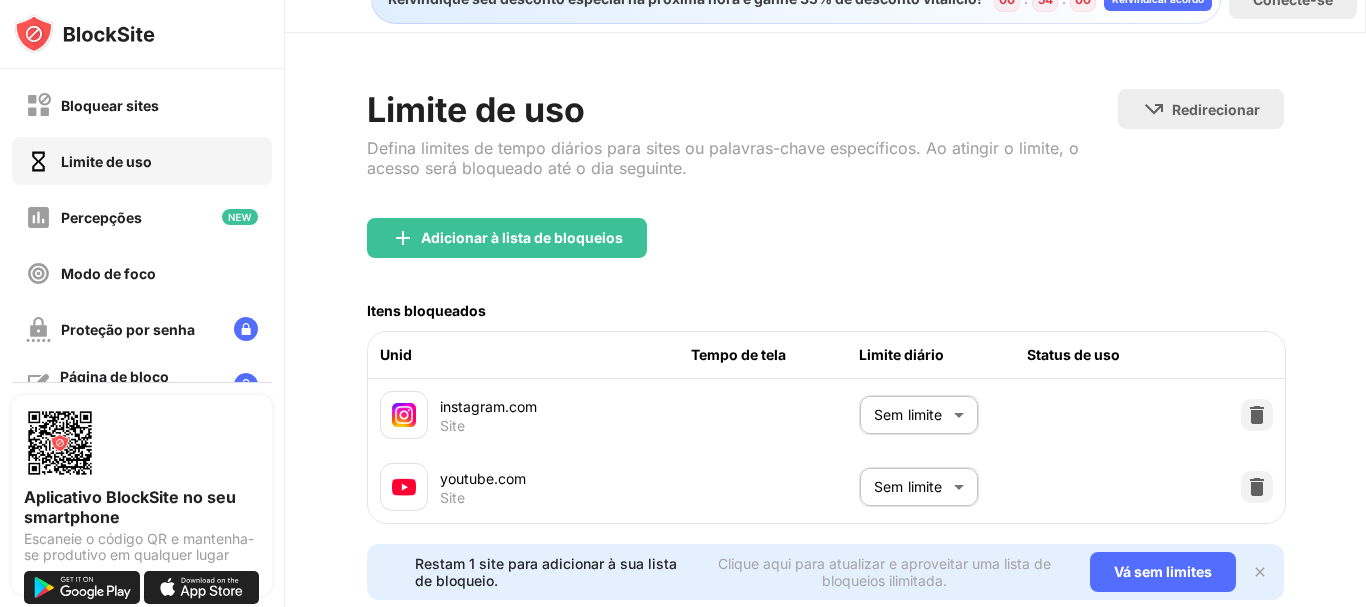 scroll, scrollTop: 108, scrollLeft: 0, axis: vertical 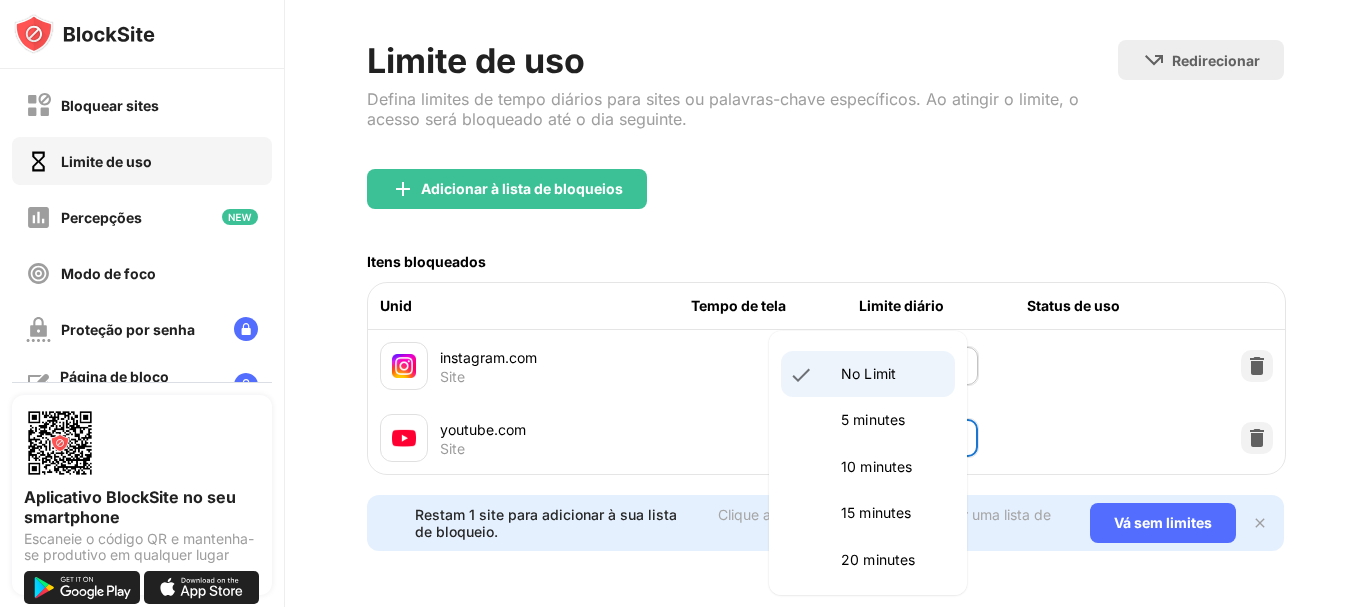 click on "Bloquear sites Limite de uso Percepções Modo de foco Proteção por senha Página de bloco personalizada Configurações Sobre Bloqueio Sincronizar com outros dispositivos Desabilitado Aplicativo BlockSite no seu smartphone Escaneie o código QR e mantenha-se produtivo em qualquer lugar Reivindique seu desconto especial na próxima hora e ganhe 35% de desconto vitalício! 00 : 53 : 58 Reivindicar acordo Conecte-se Limite de uso Defina limites de tempo diários para sites ou palavras-chave específicos. Ao atingir o limite, o acesso será bloqueado até o dia seguinte. Redirecionar Escolha um site para ser redirecionado quando o bloqueio estiver ativo Adicionar à lista de bloqueios Itens bloqueados Unid Tempo de tela Limite diário Status de uso instagram.com Site Sem limite ******** ​ youtube.com Site Sem limite ******** ​ Restam 1 site para adicionar à sua lista de bloqueio. Clique aqui para atualizar e aproveitar uma lista de bloqueios ilimitada. Vá sem limites Texto original Avalie a tradução" at bounding box center [683, 303] 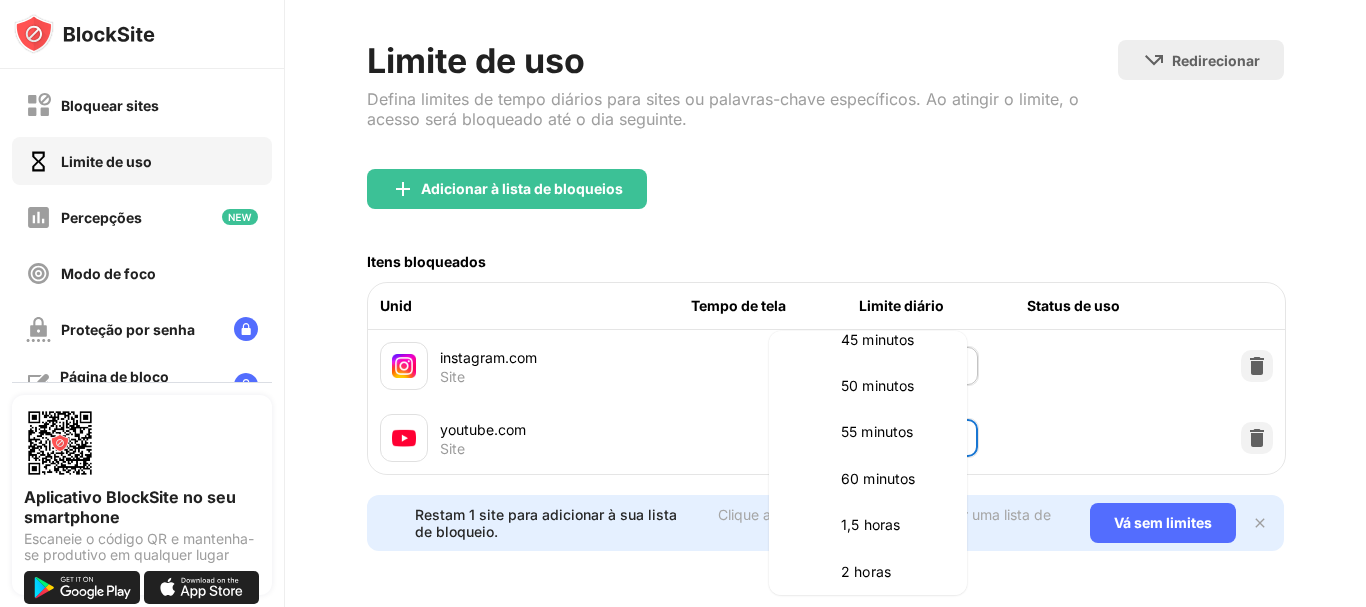 scroll, scrollTop: 480, scrollLeft: 0, axis: vertical 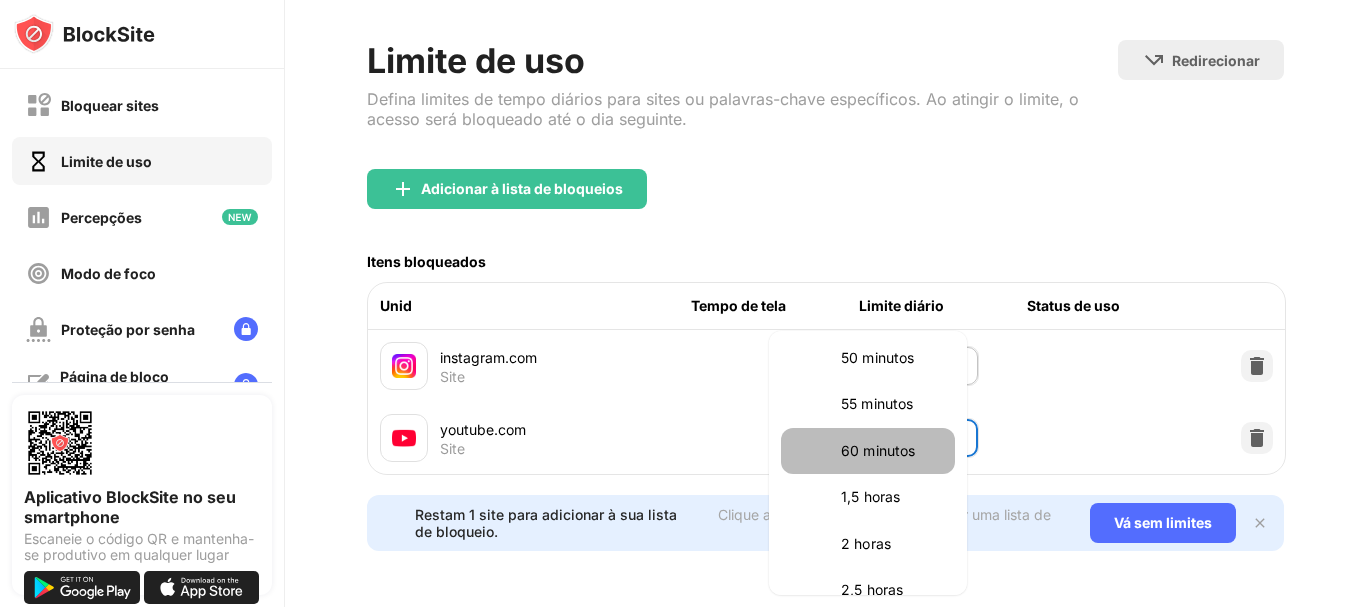 click on "60 minutos" at bounding box center (878, 450) 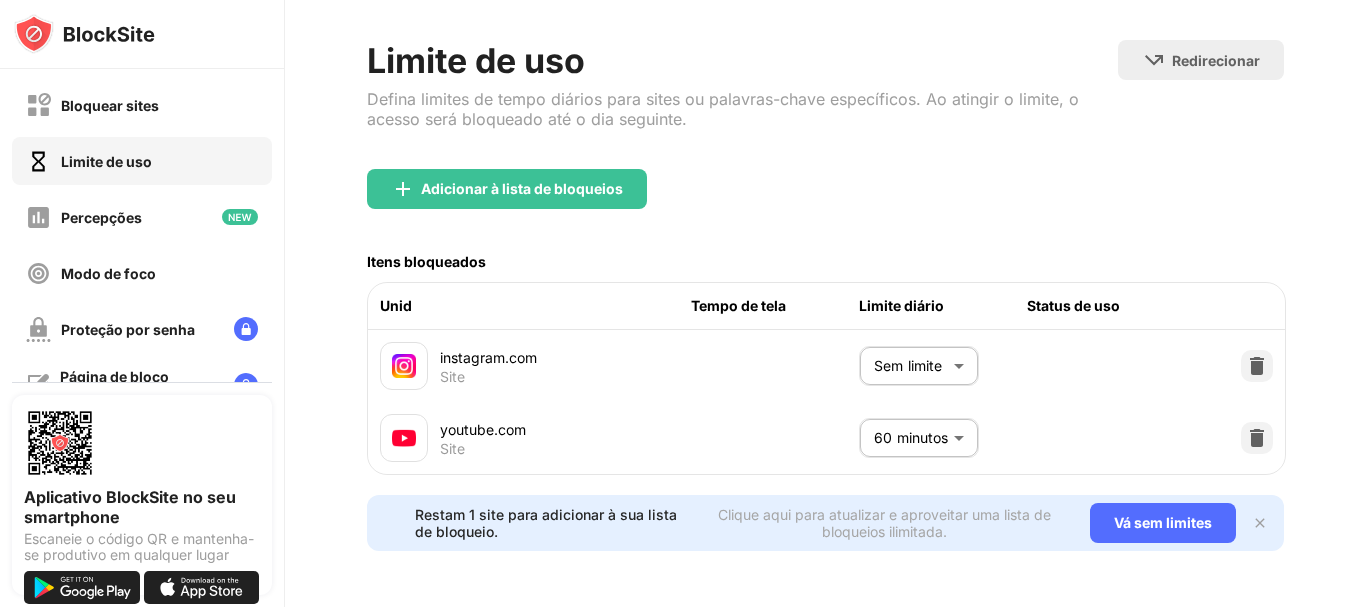 click on "Unid Tempo de tela Limite diário Status de uso" at bounding box center (826, 306) 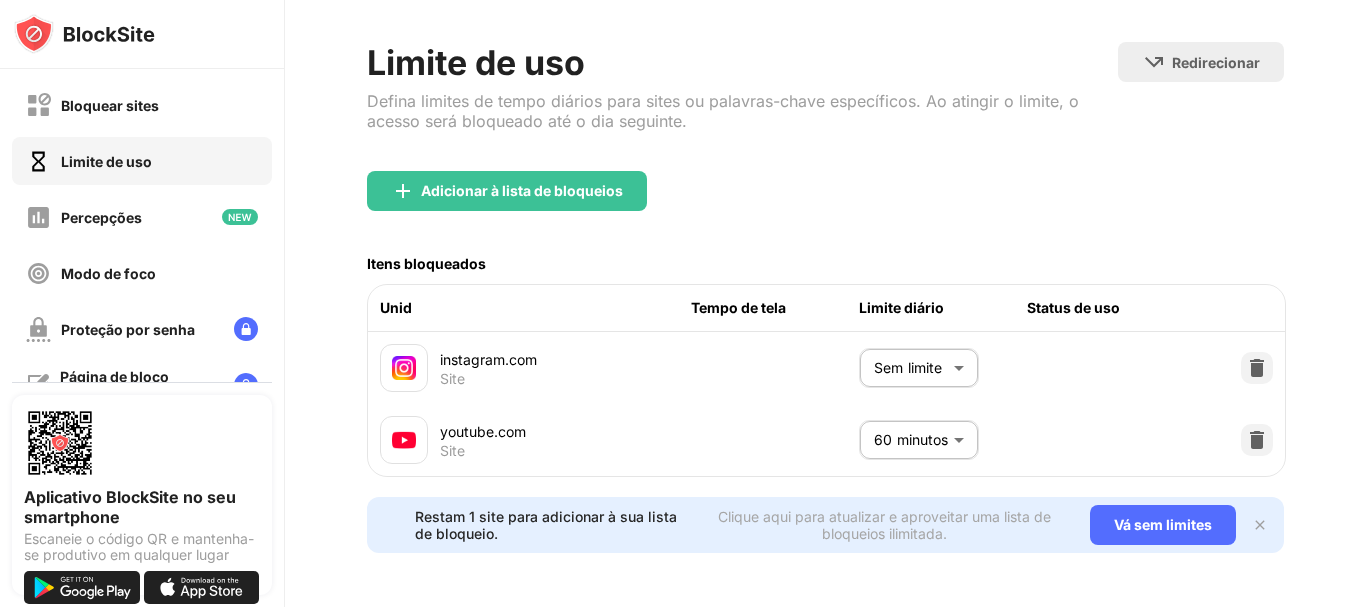 scroll, scrollTop: 108, scrollLeft: 0, axis: vertical 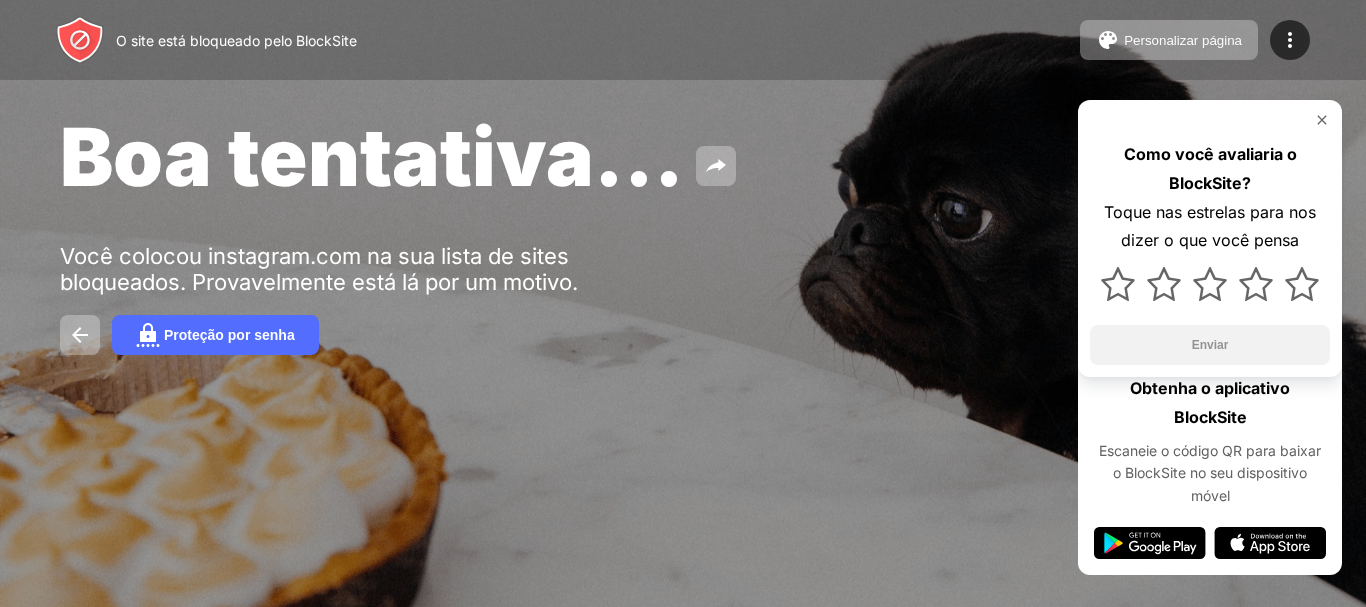 click at bounding box center [1322, 120] 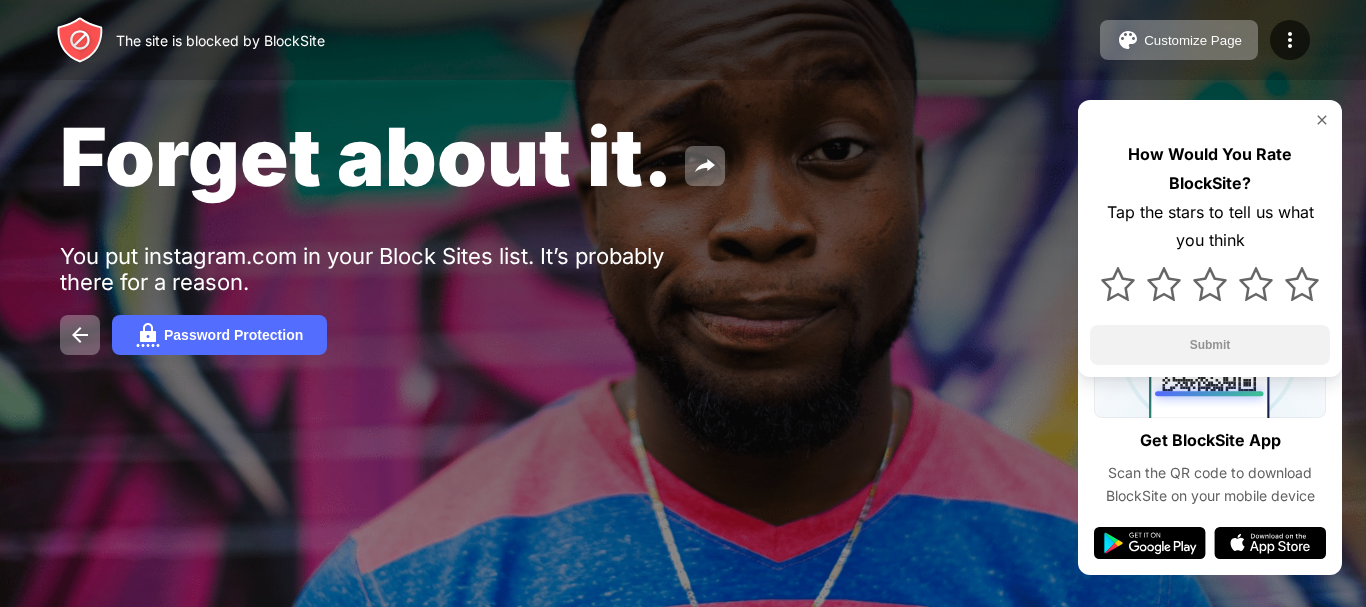 scroll, scrollTop: 0, scrollLeft: 0, axis: both 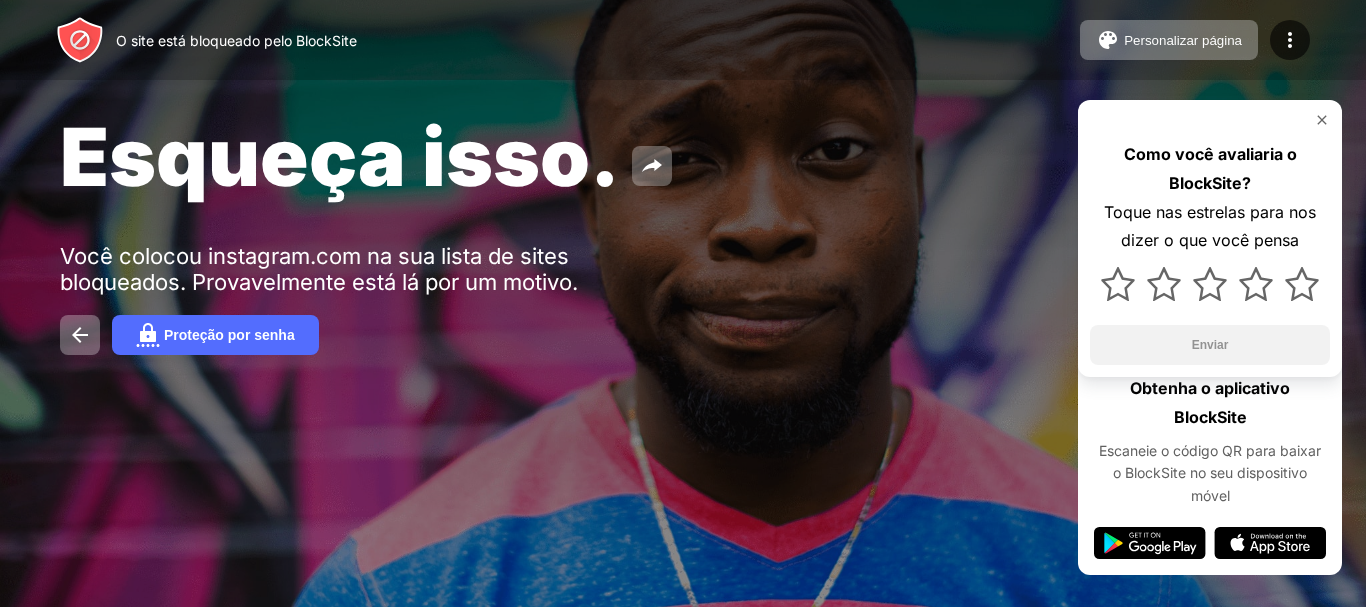 click at bounding box center [1322, 120] 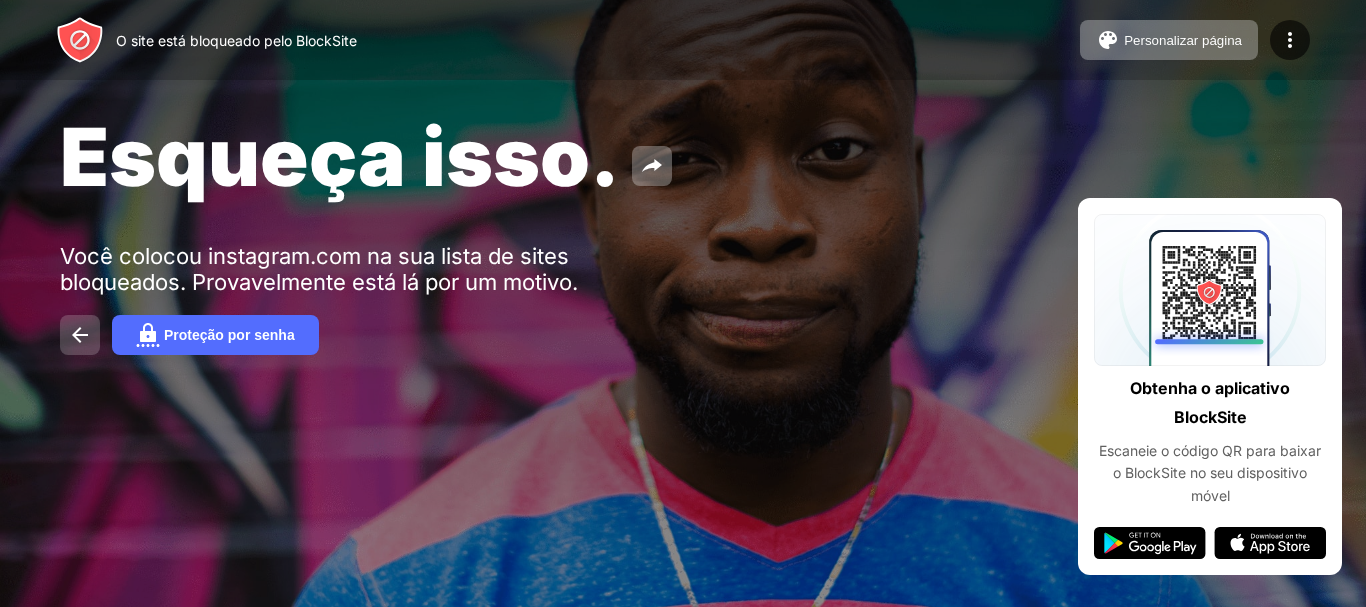 click at bounding box center [80, 335] 